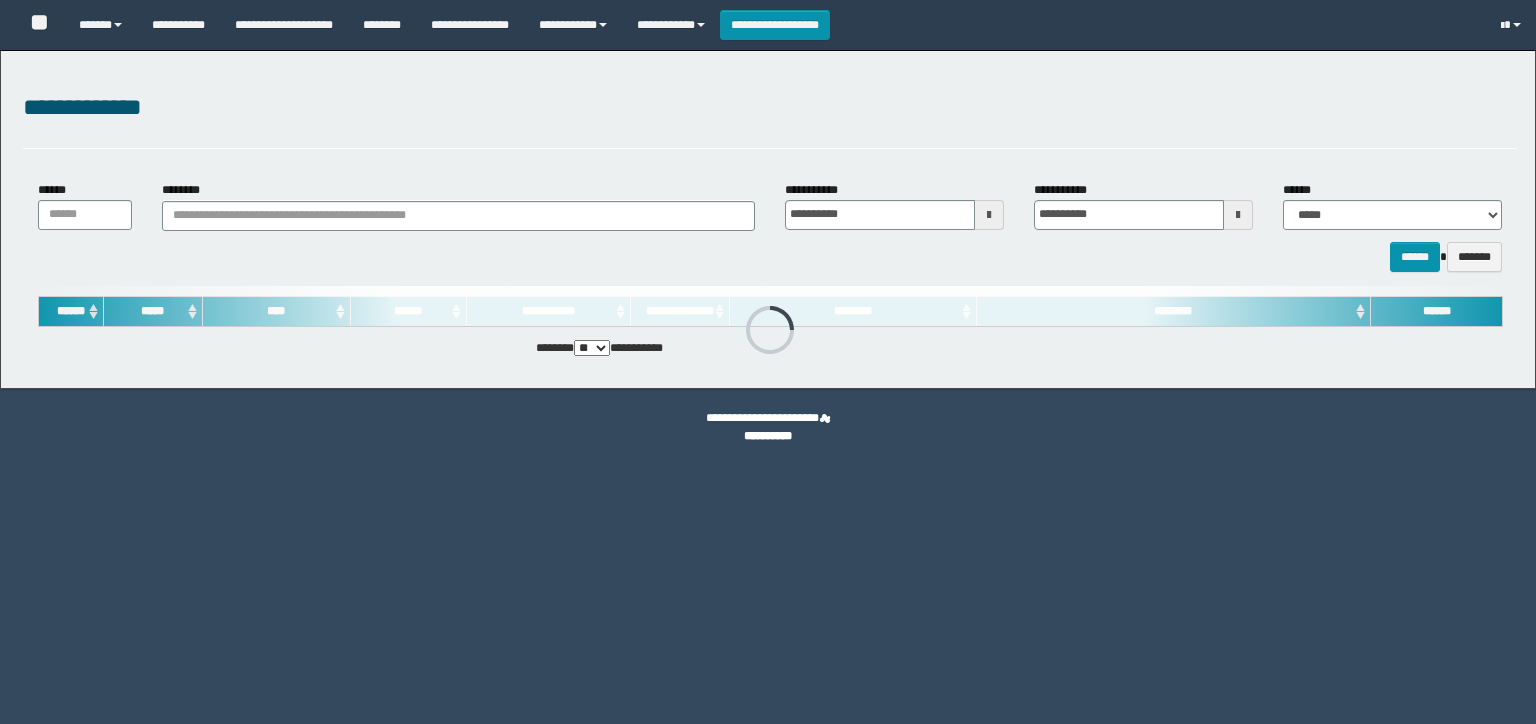 scroll, scrollTop: 0, scrollLeft: 0, axis: both 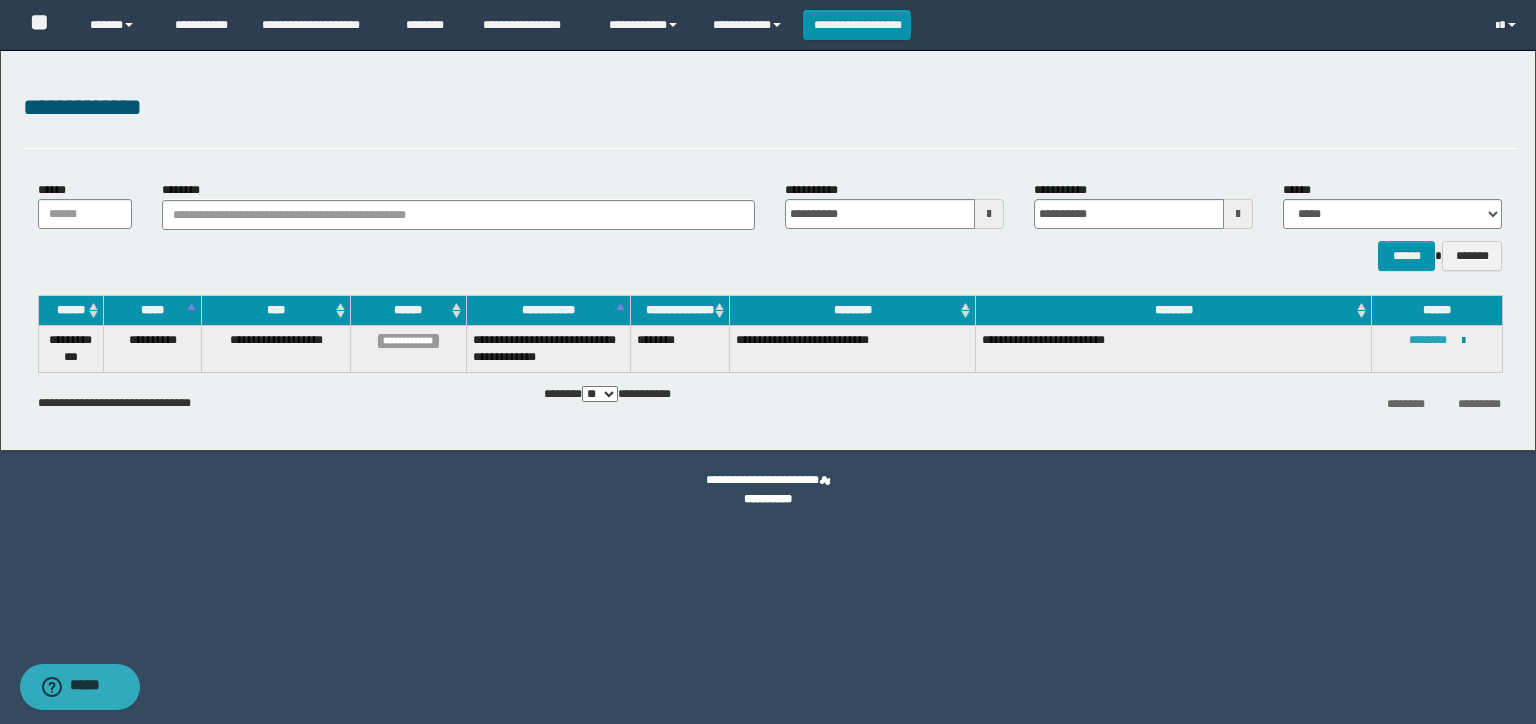 click on "********" at bounding box center (1428, 340) 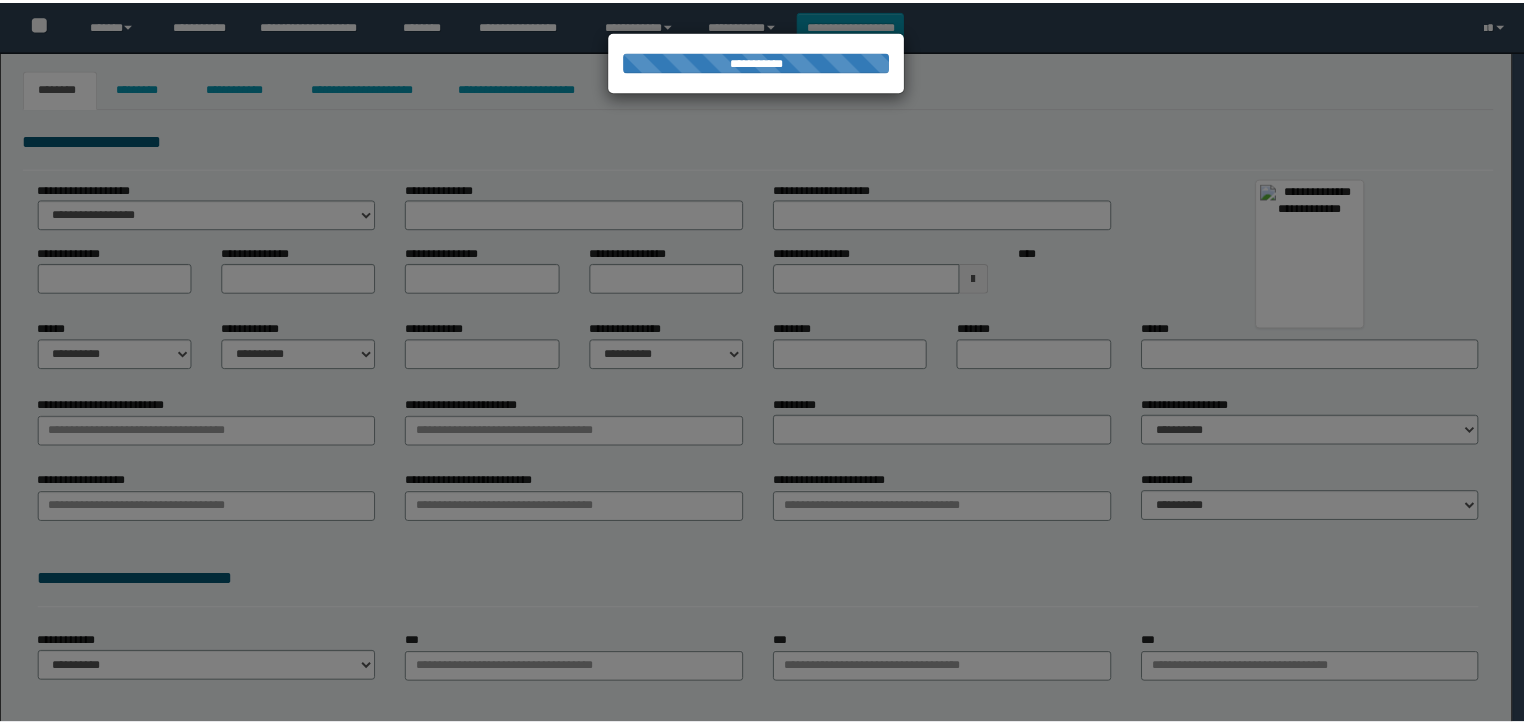 scroll, scrollTop: 0, scrollLeft: 0, axis: both 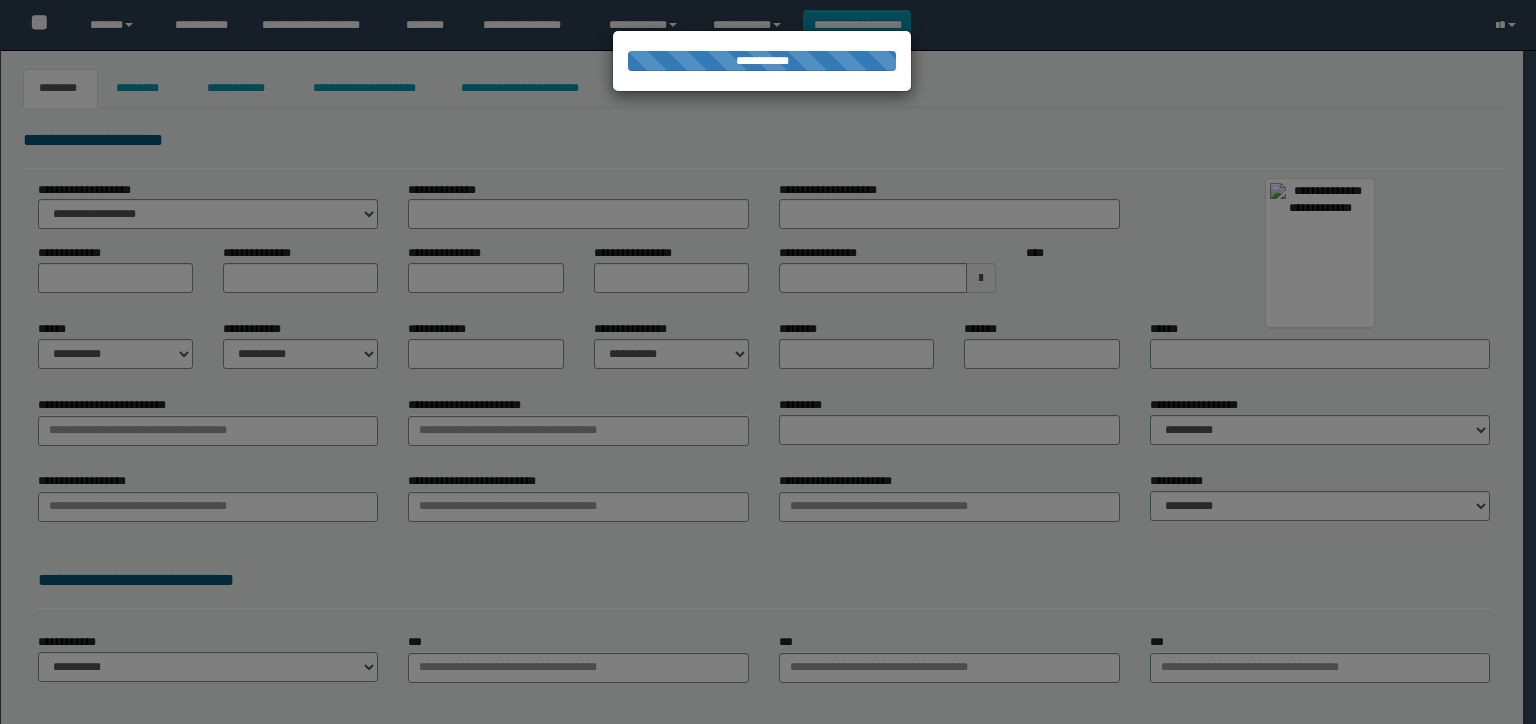 type on "**********" 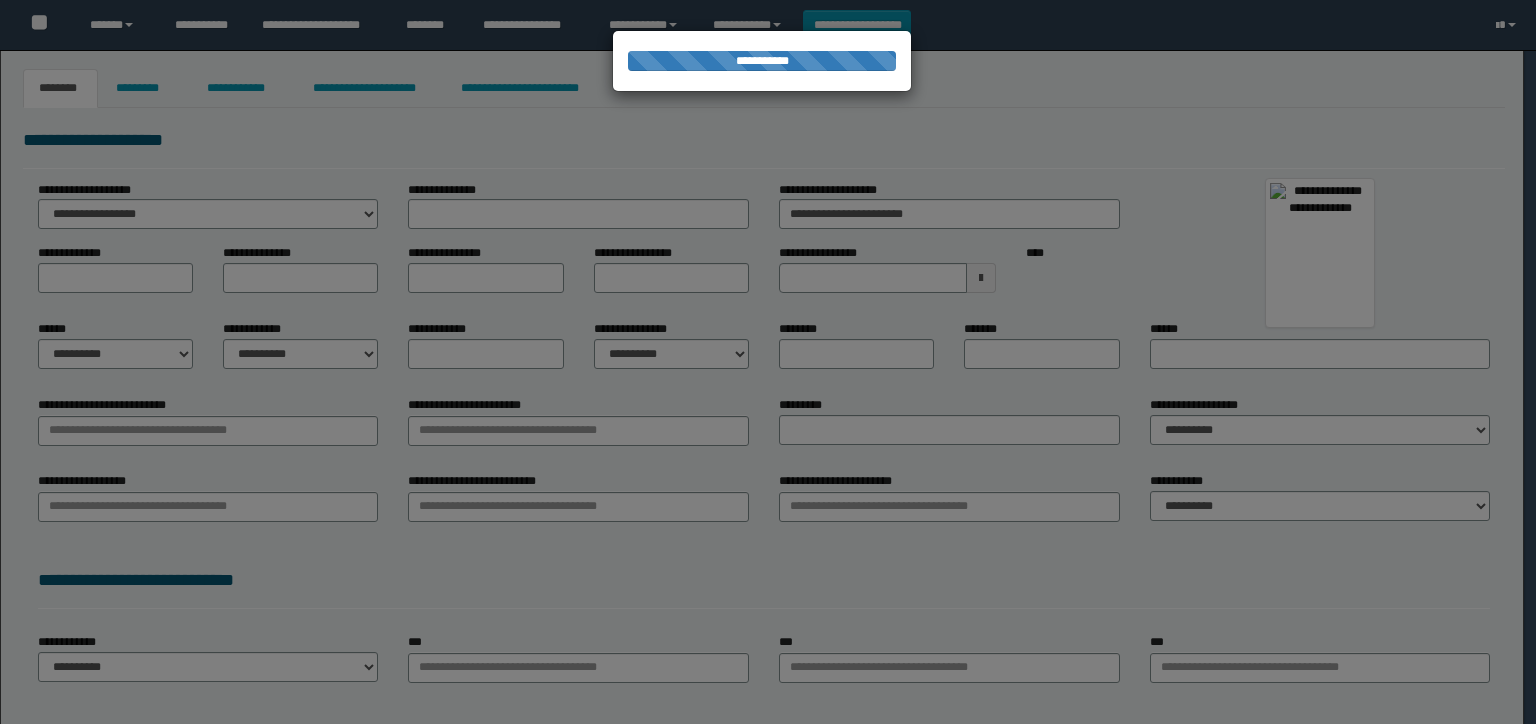 type on "****" 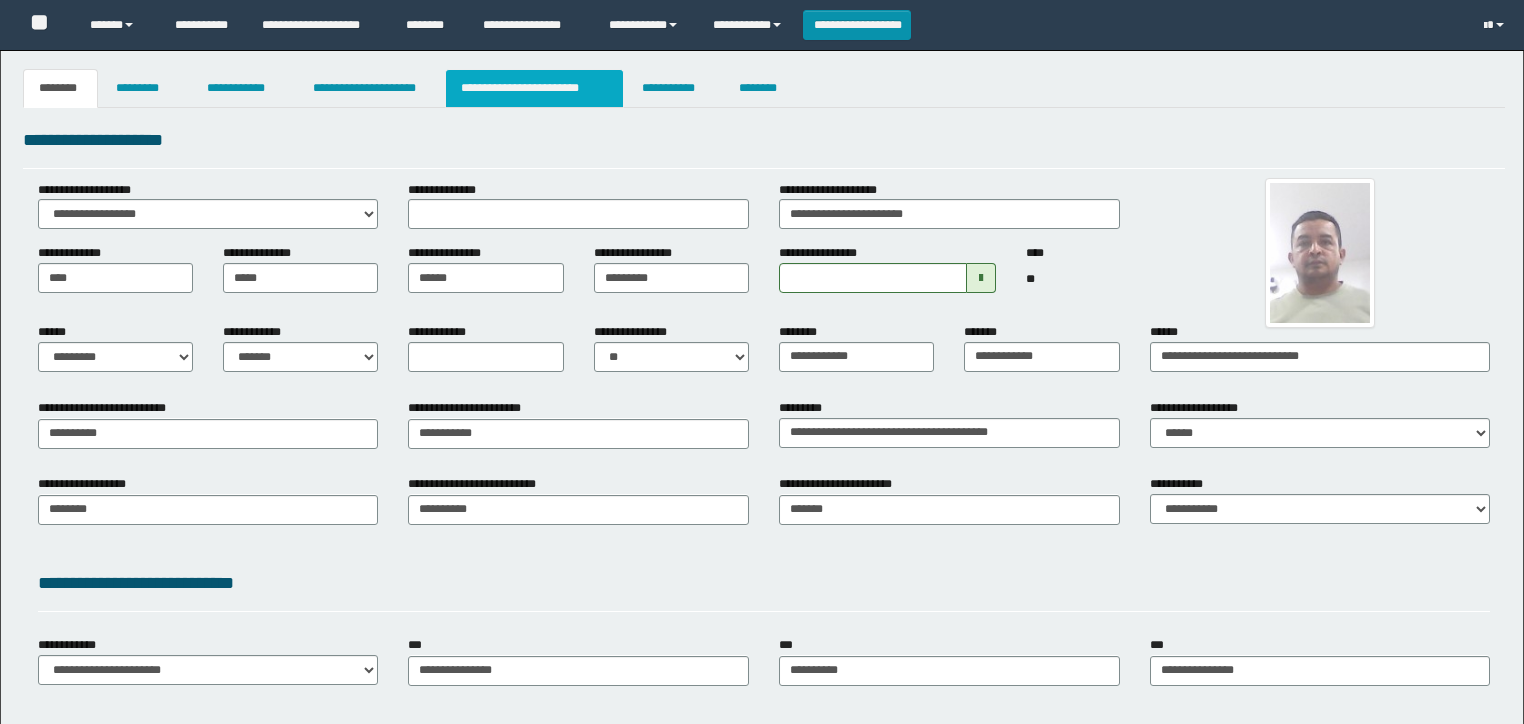 scroll, scrollTop: 0, scrollLeft: 0, axis: both 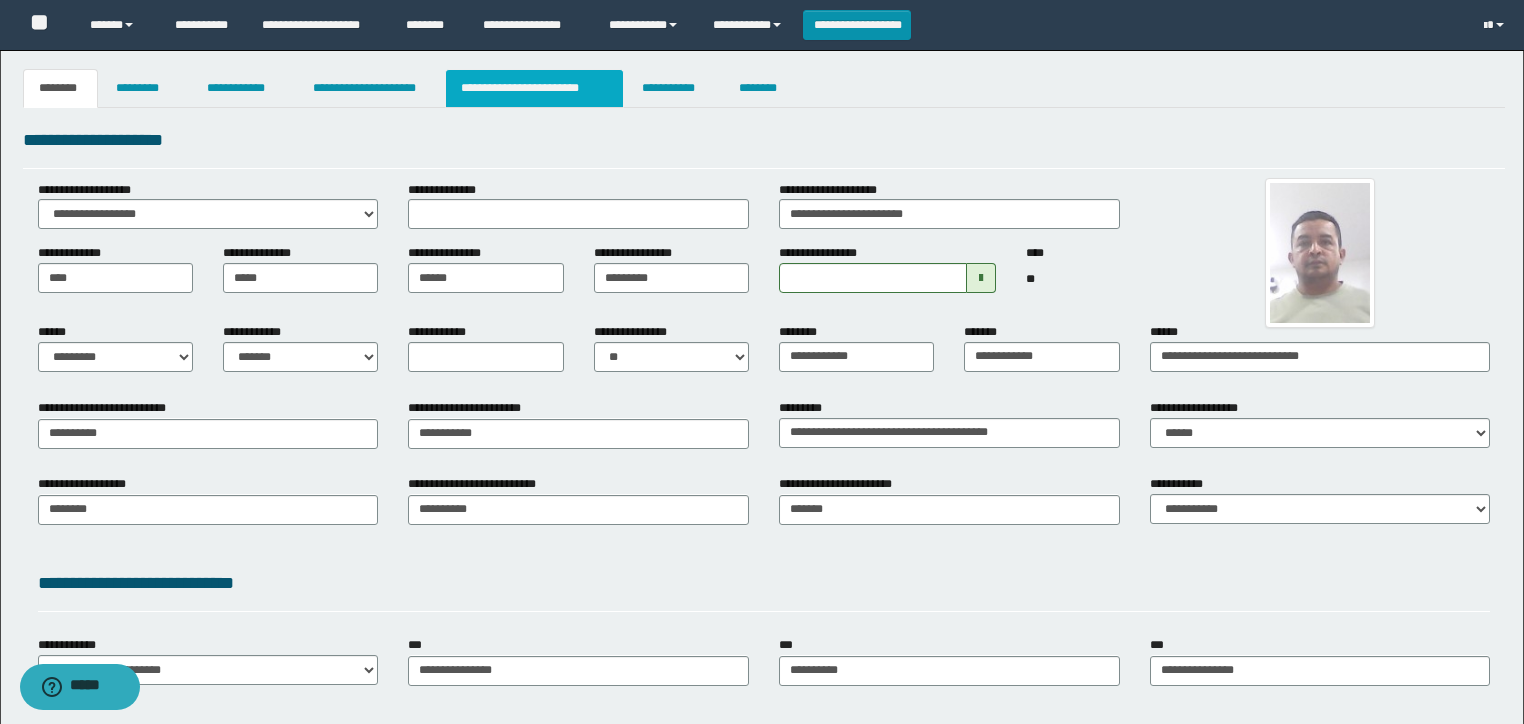 click on "**********" at bounding box center (534, 88) 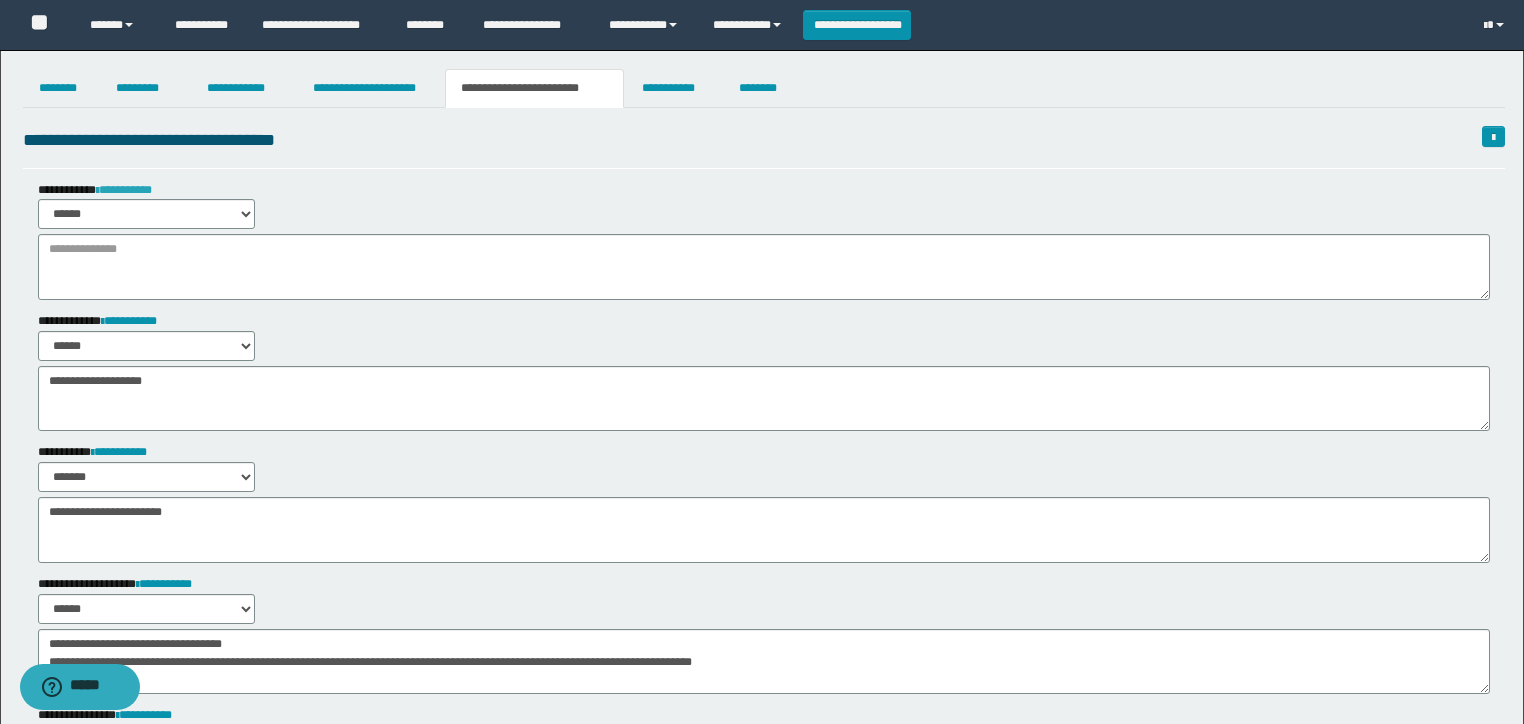 click on "**********" at bounding box center (124, 190) 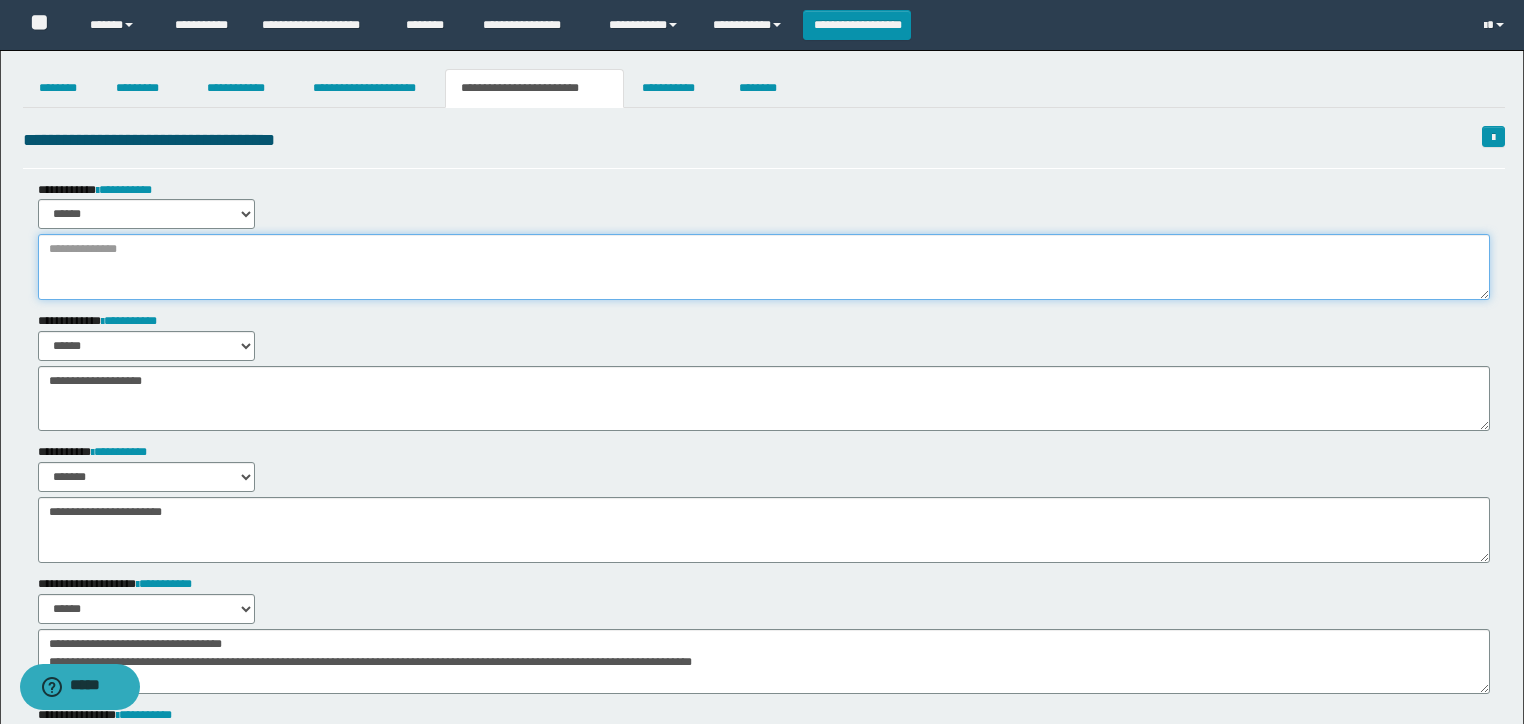 click at bounding box center [764, 267] 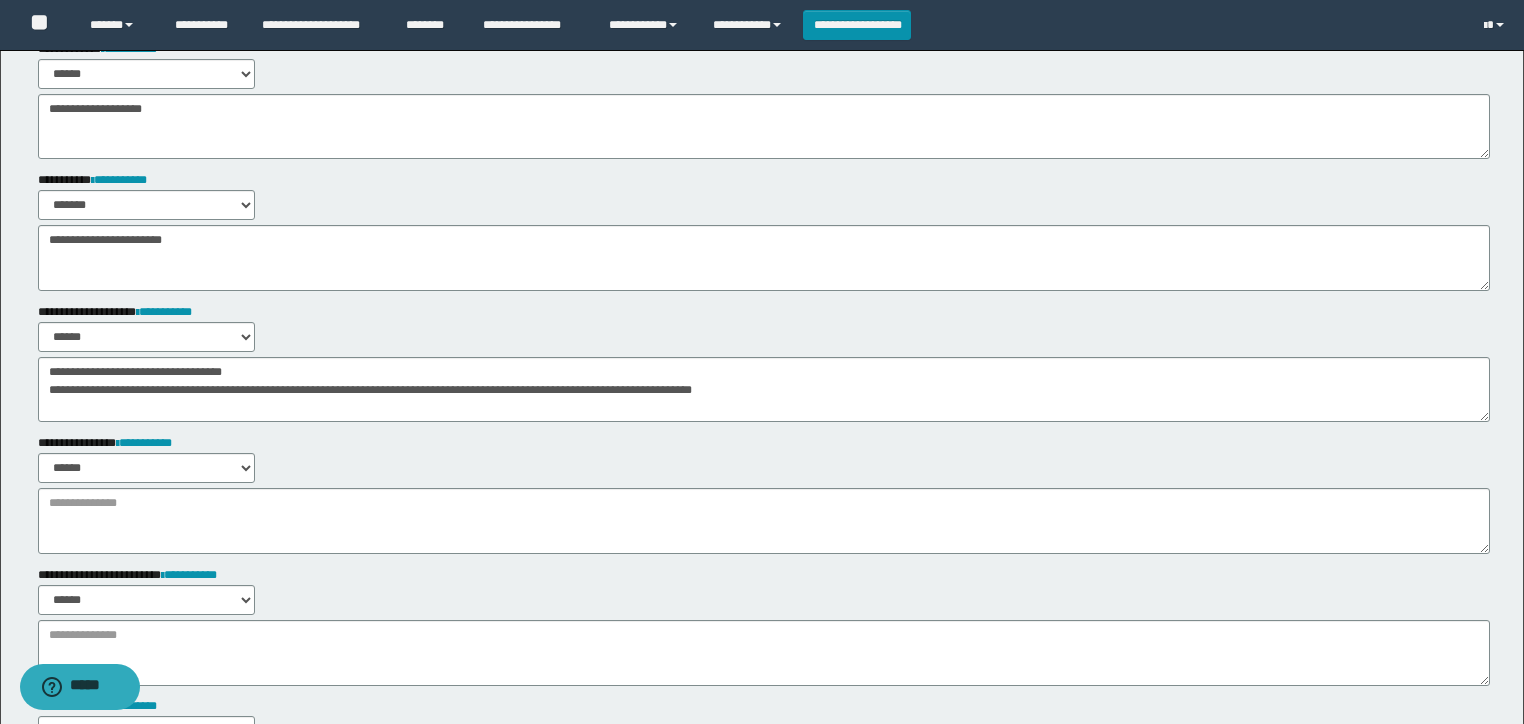 scroll, scrollTop: 400, scrollLeft: 0, axis: vertical 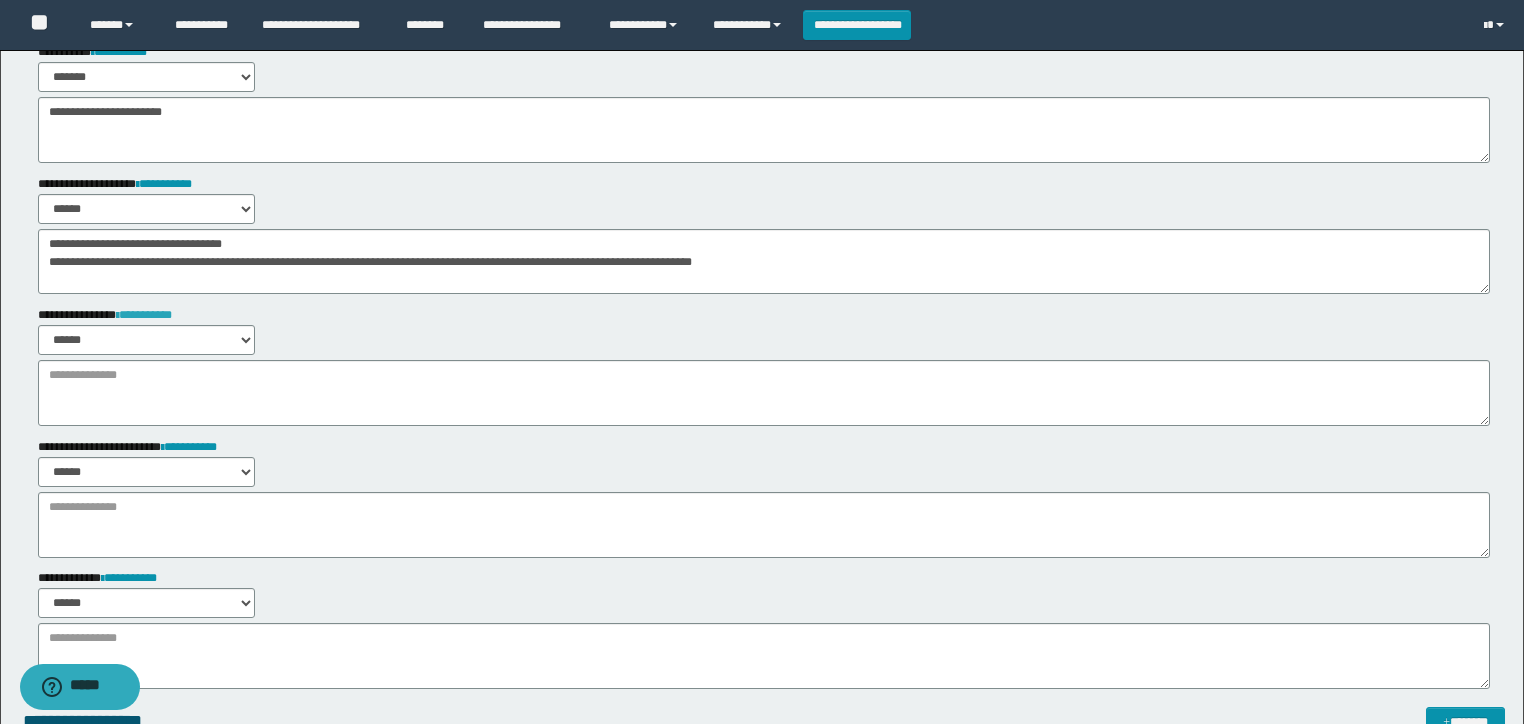 type on "********" 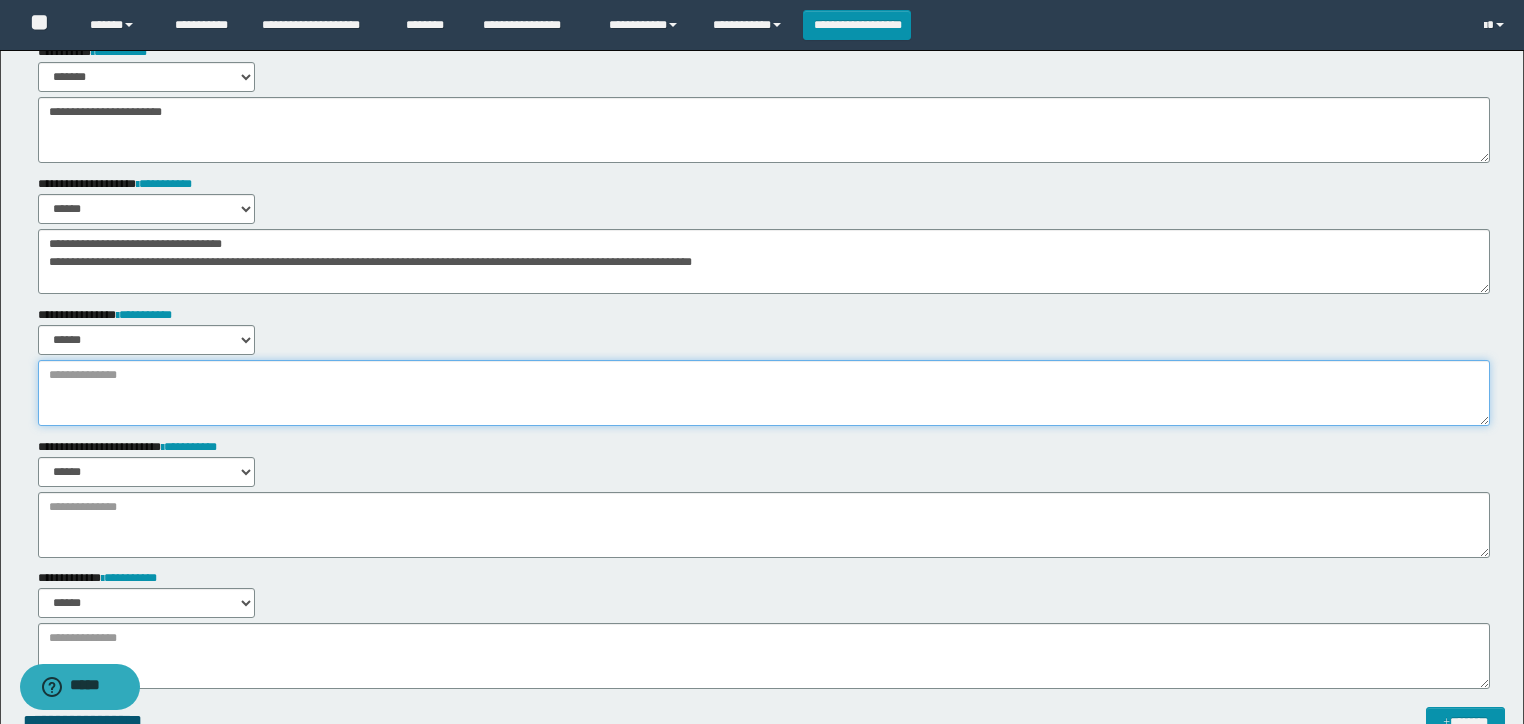 click at bounding box center [764, 393] 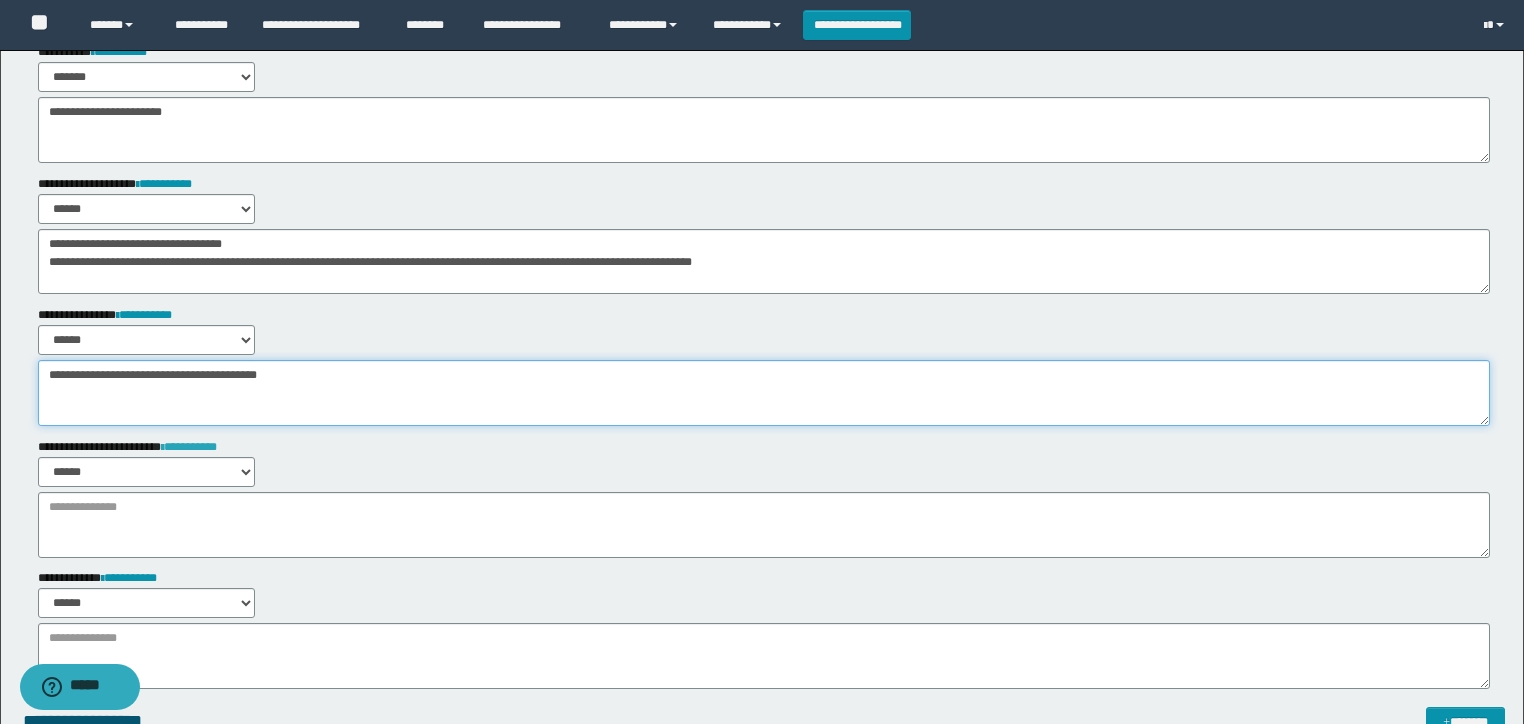 type on "**********" 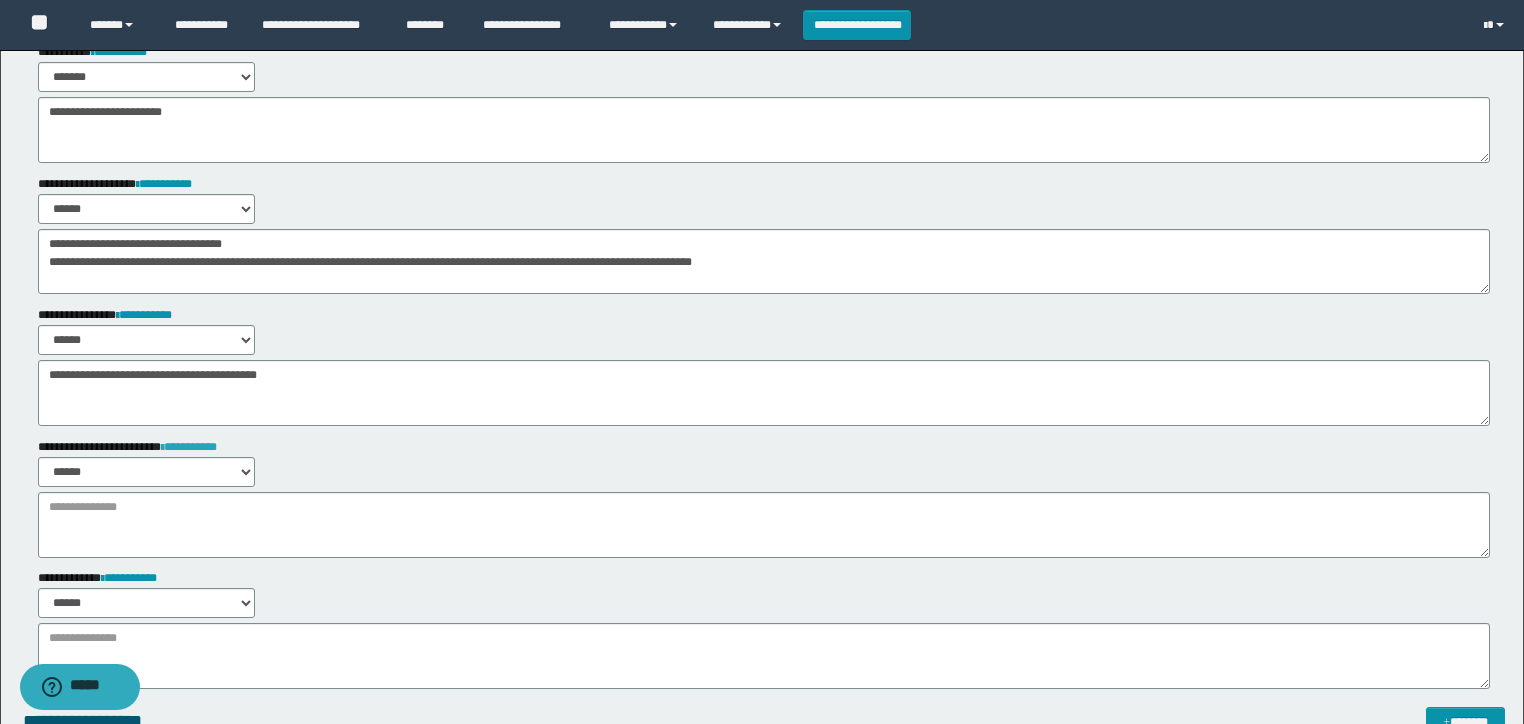 click on "**********" at bounding box center [189, 447] 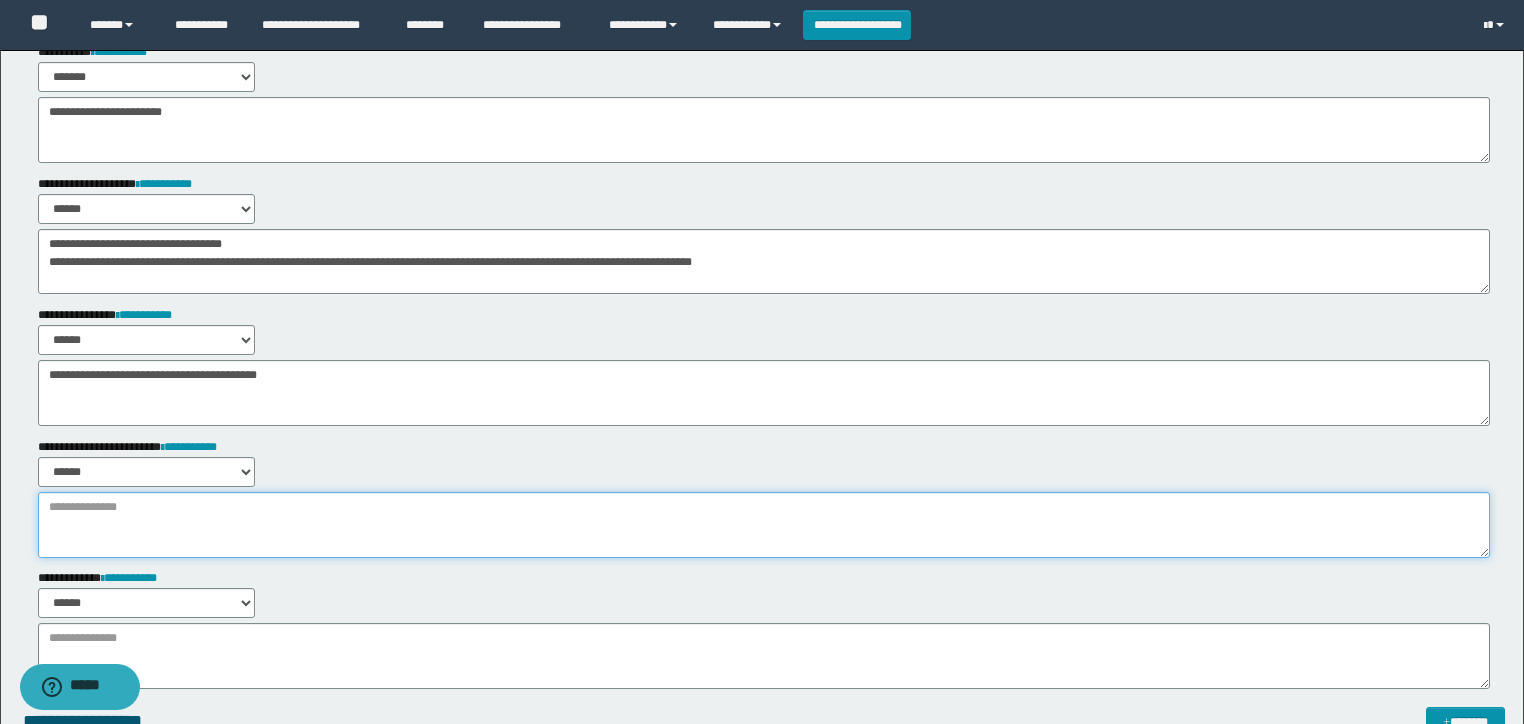 click at bounding box center (764, 525) 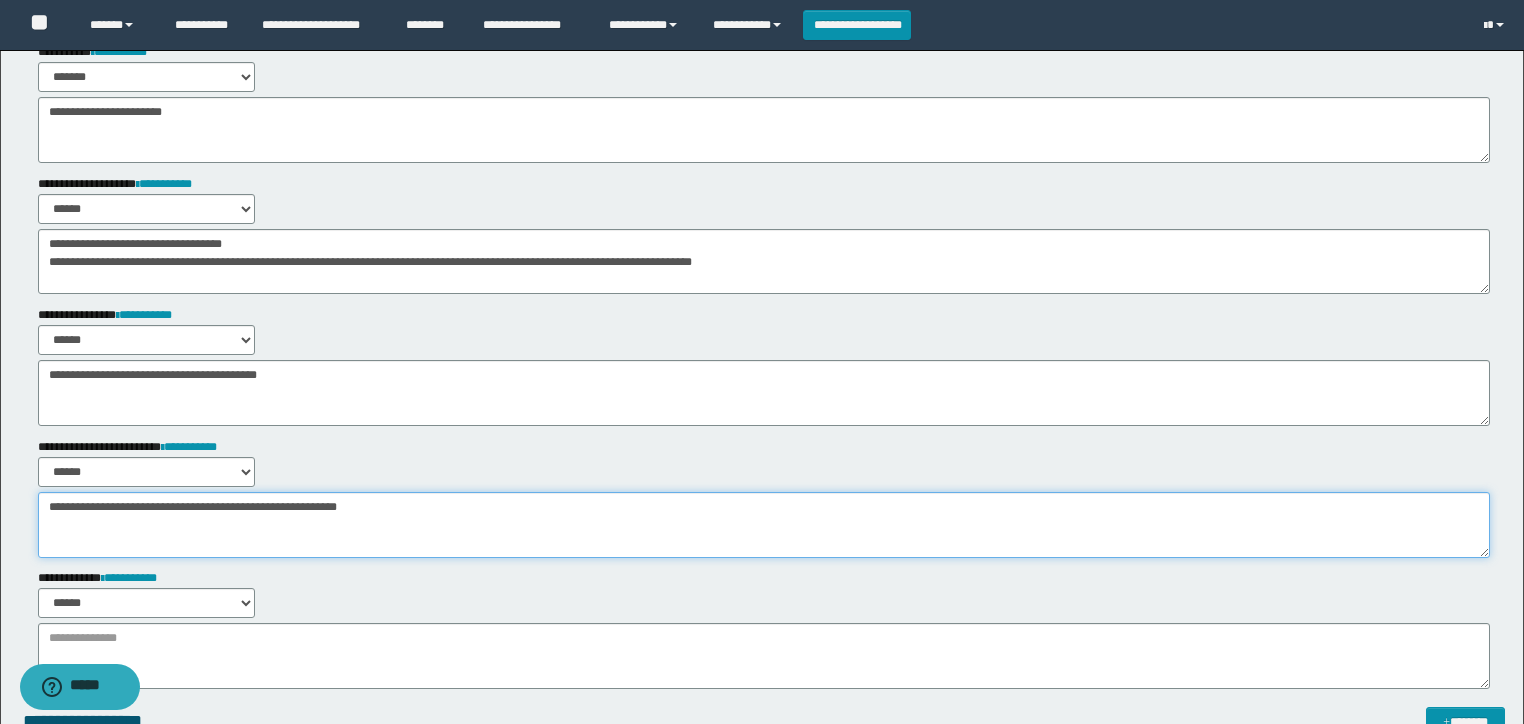 scroll, scrollTop: 720, scrollLeft: 0, axis: vertical 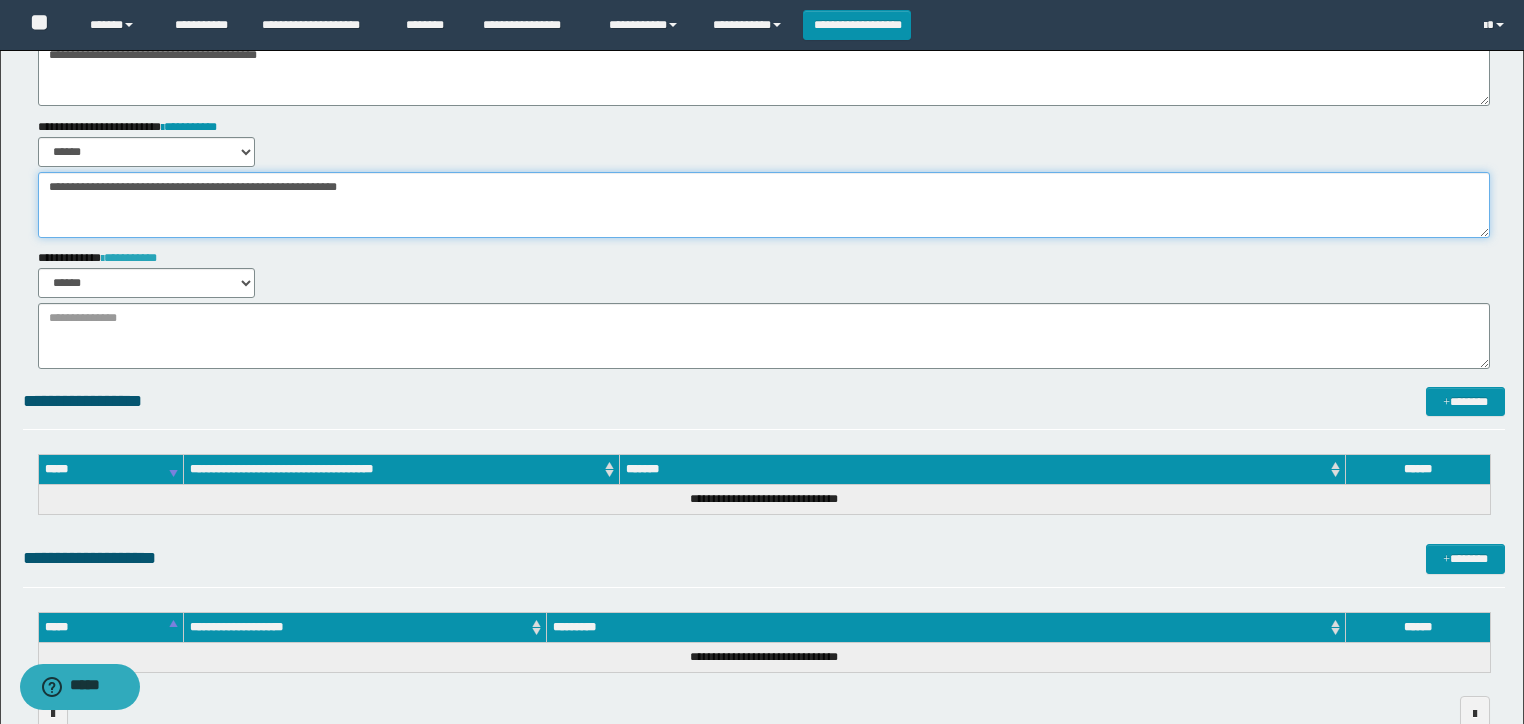 type on "**********" 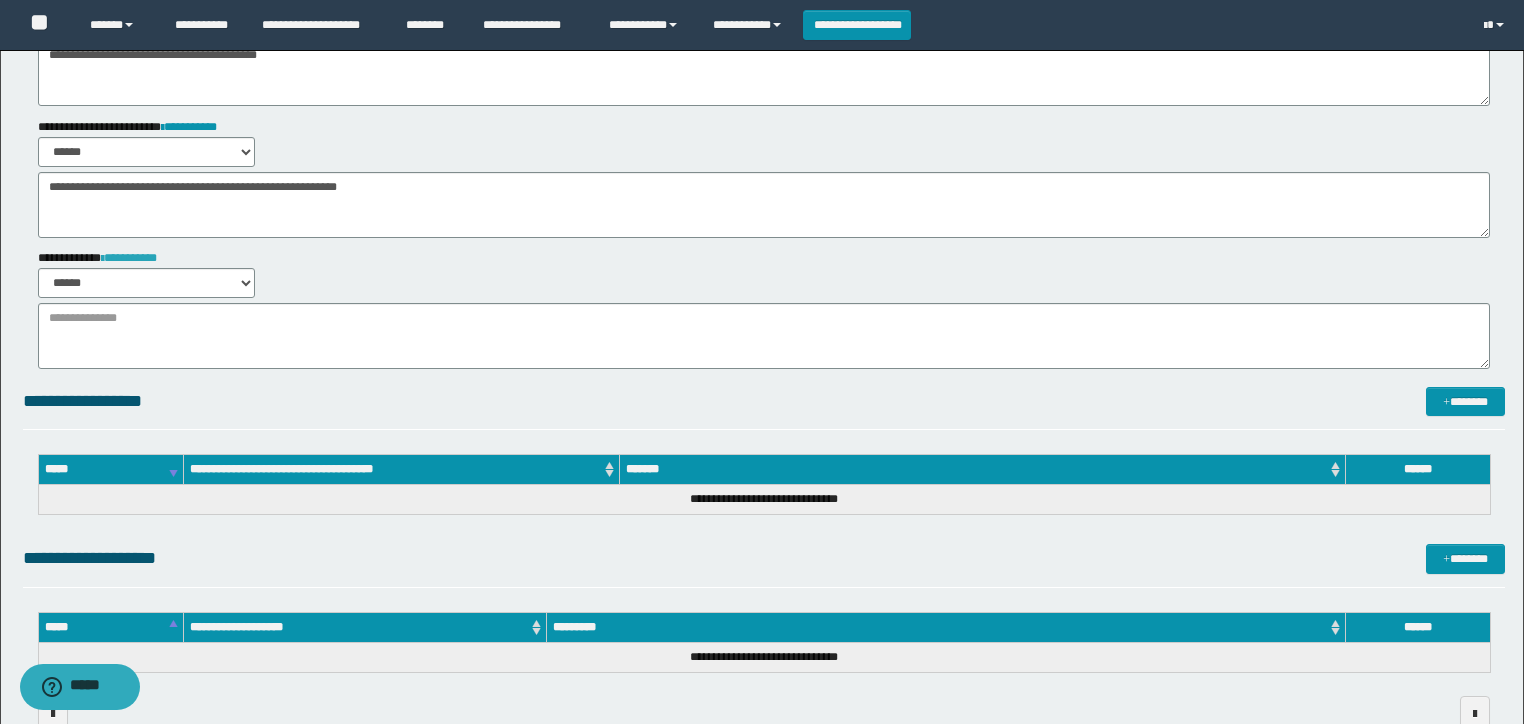 click on "**********" at bounding box center [129, 258] 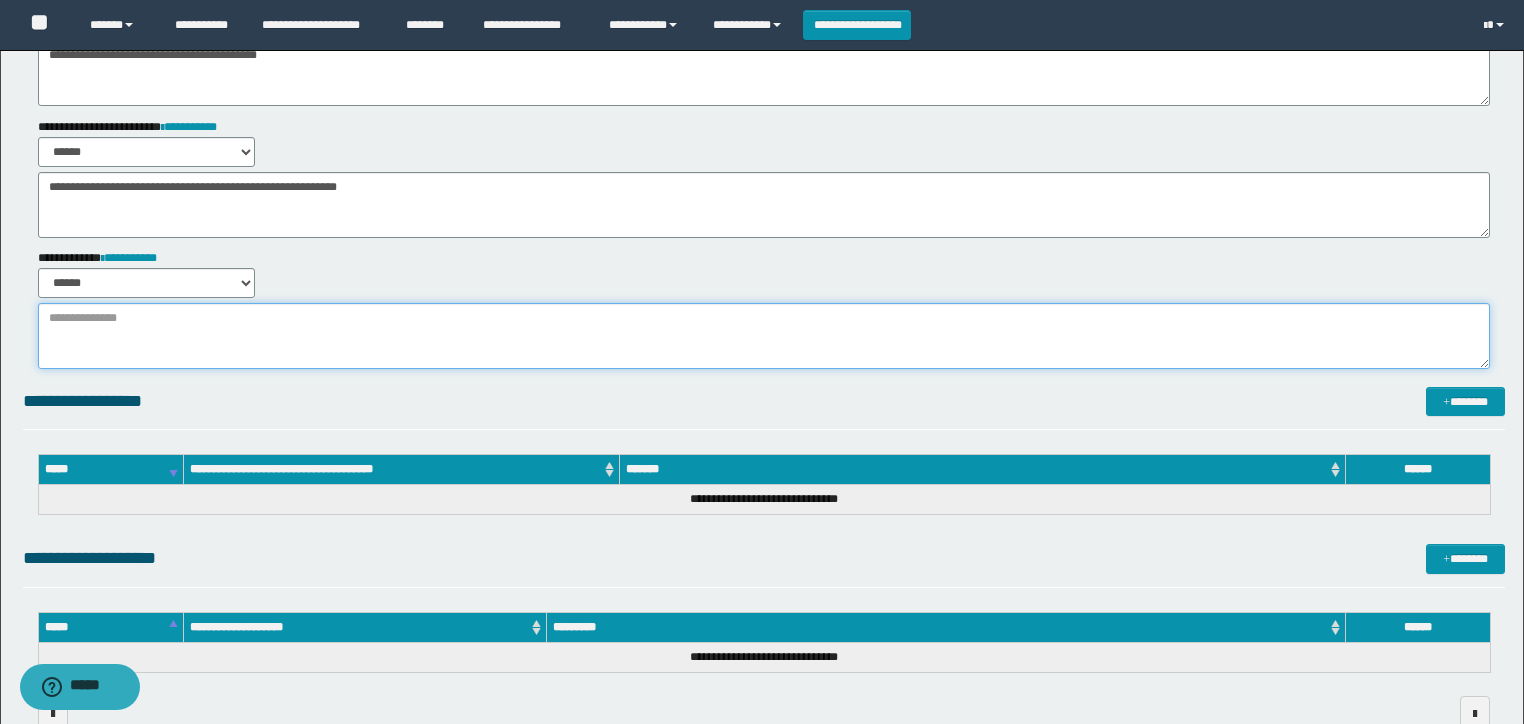 drag, startPoint x: 194, startPoint y: 364, endPoint x: 210, endPoint y: 348, distance: 22.627417 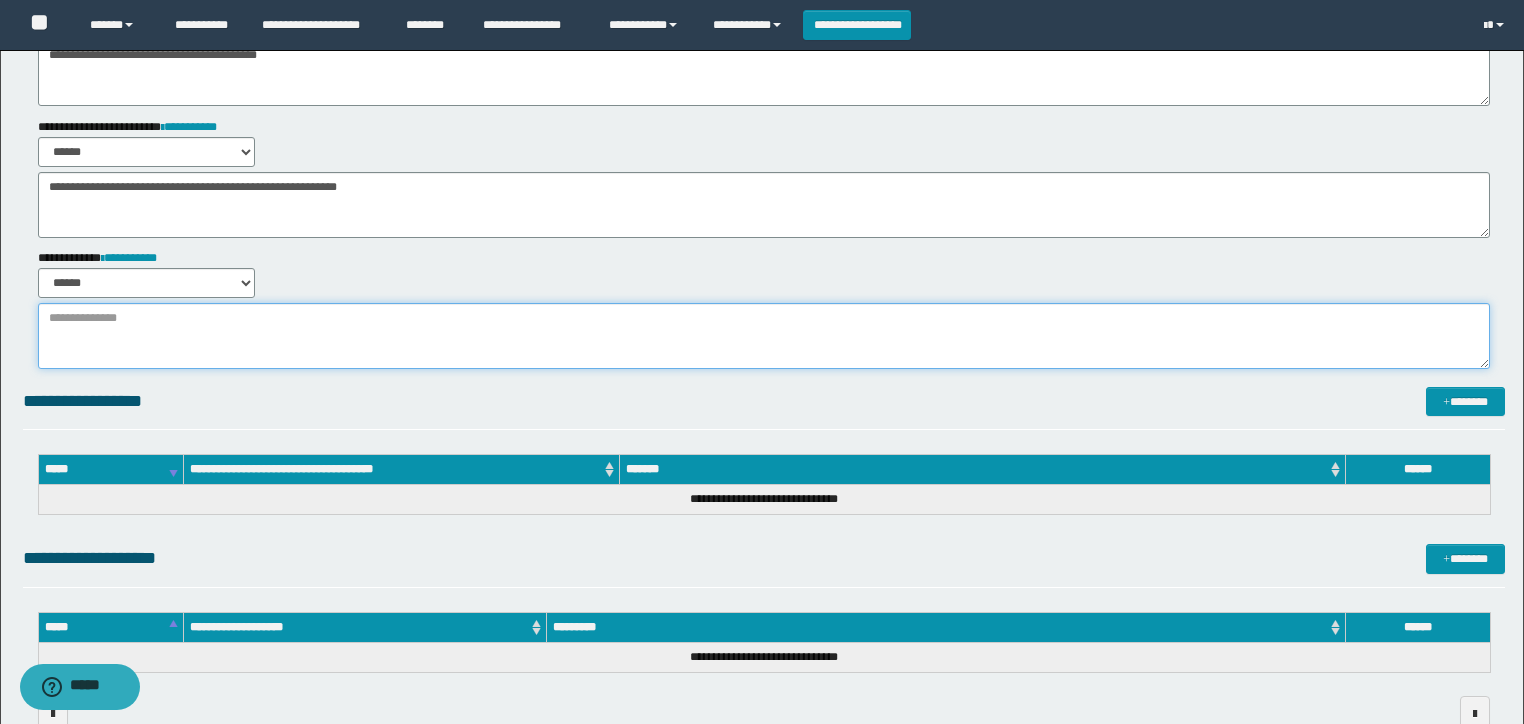 click at bounding box center (764, 336) 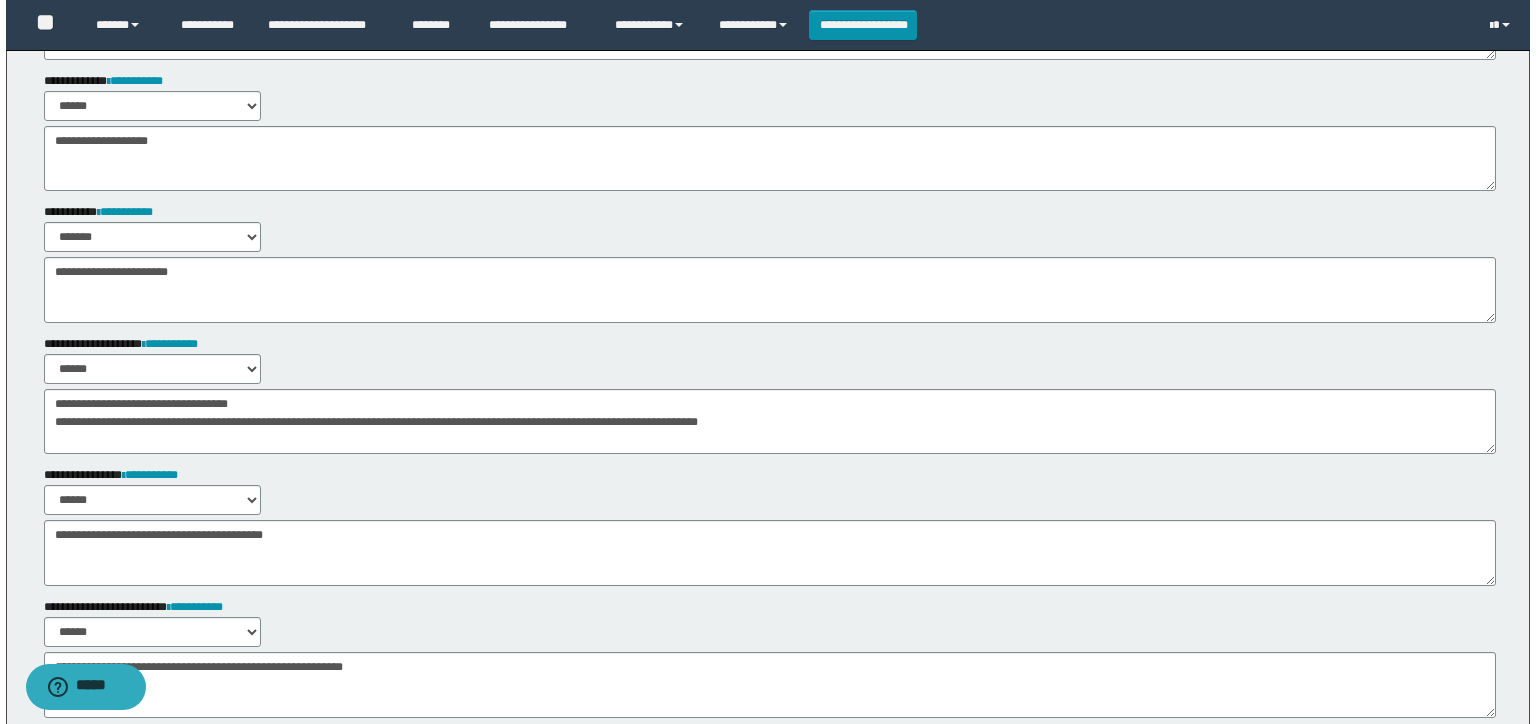 scroll, scrollTop: 0, scrollLeft: 0, axis: both 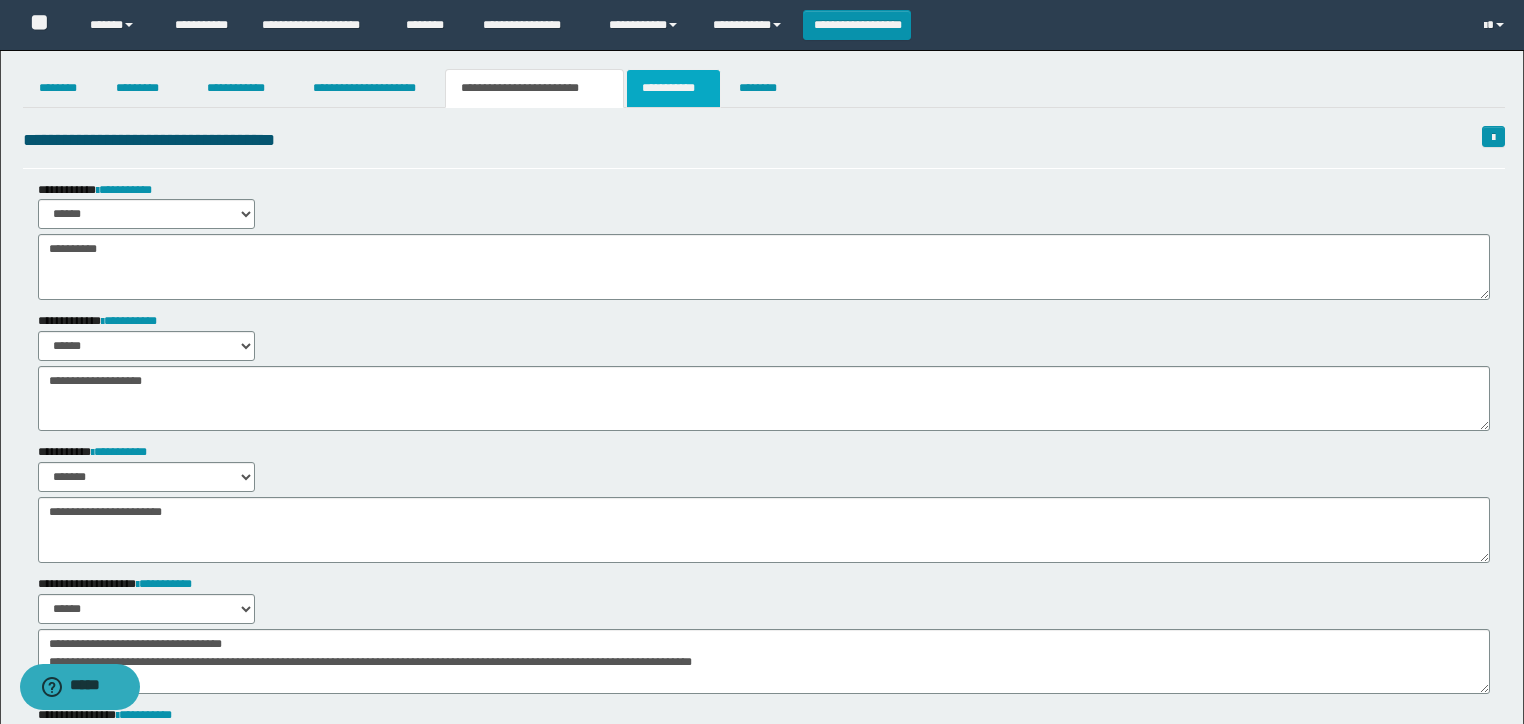 type on "**********" 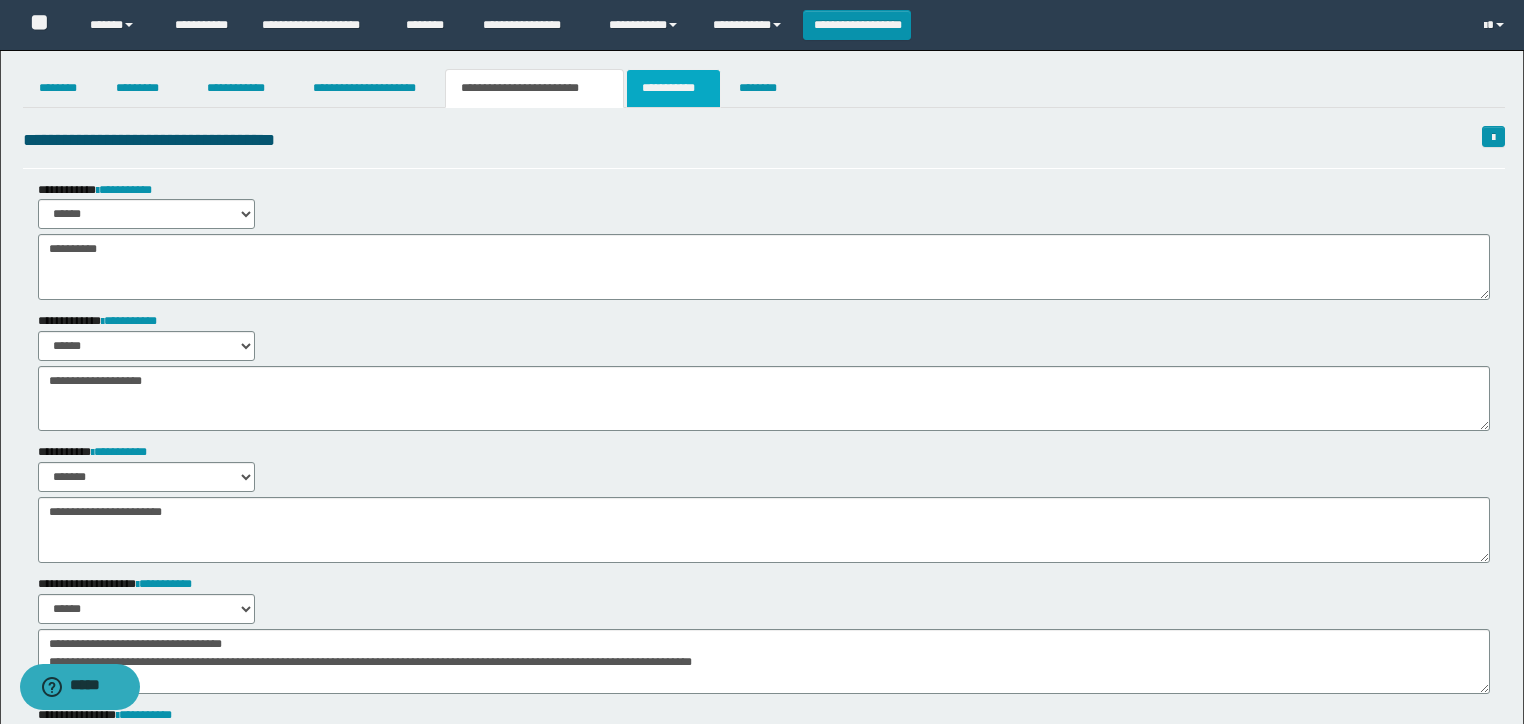 click on "**********" at bounding box center (673, 88) 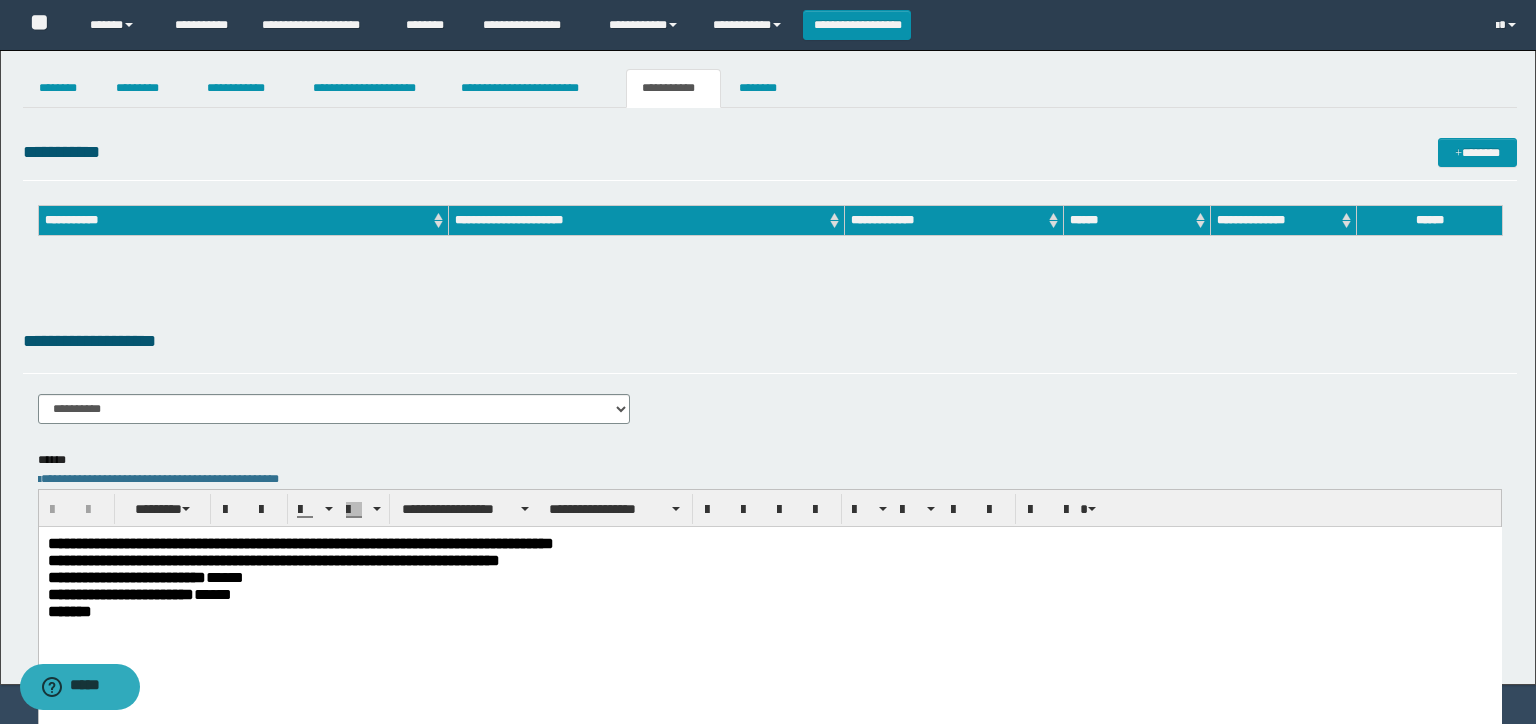 scroll, scrollTop: 0, scrollLeft: 0, axis: both 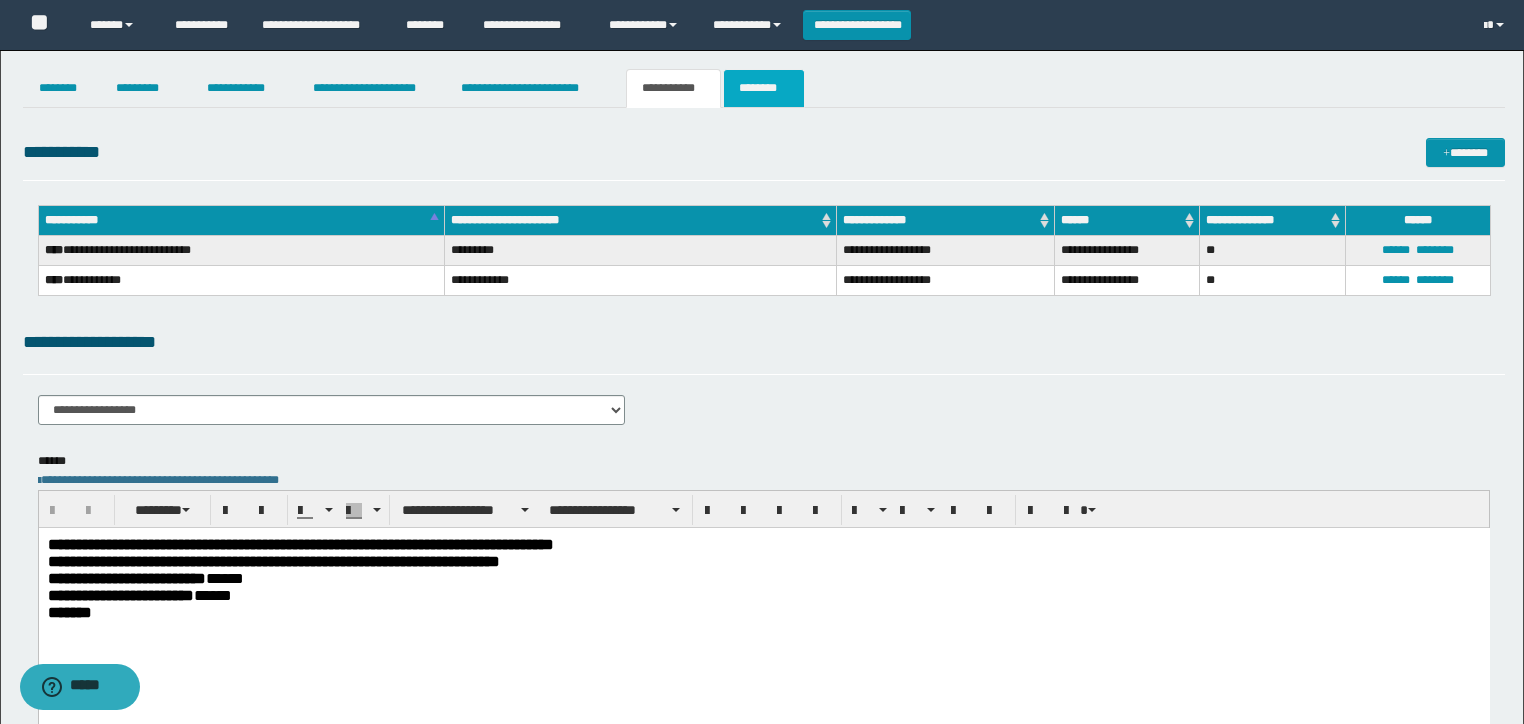 click on "********" at bounding box center (764, 88) 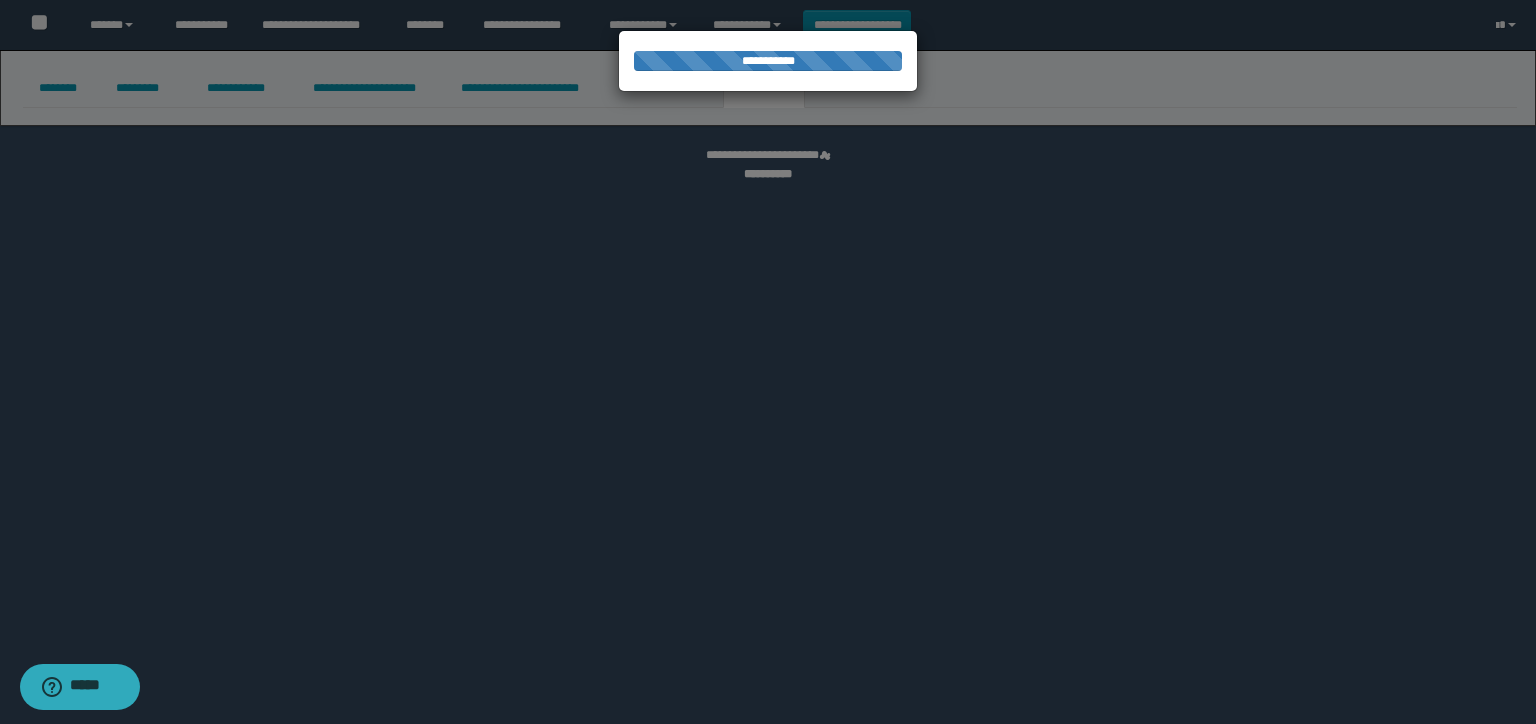 select on "****" 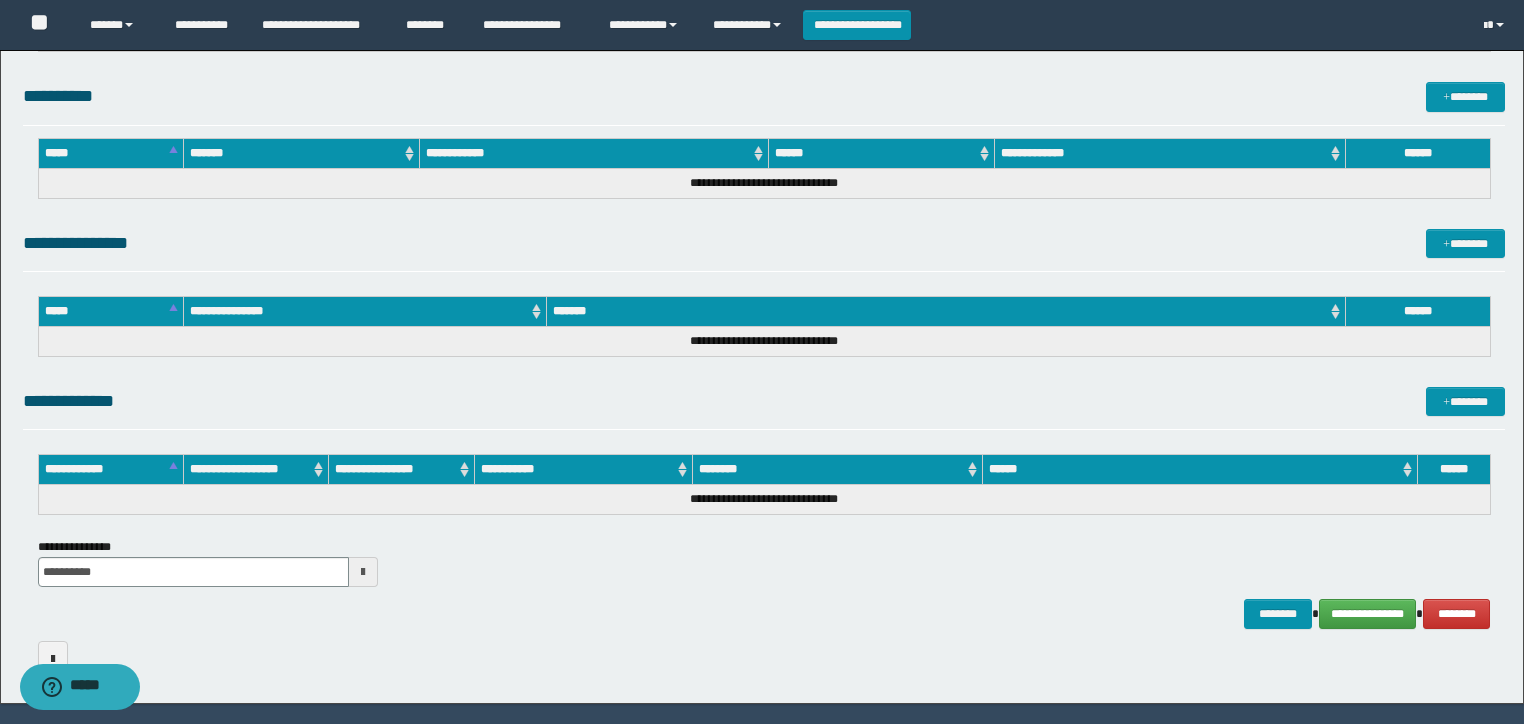 scroll, scrollTop: 1393, scrollLeft: 0, axis: vertical 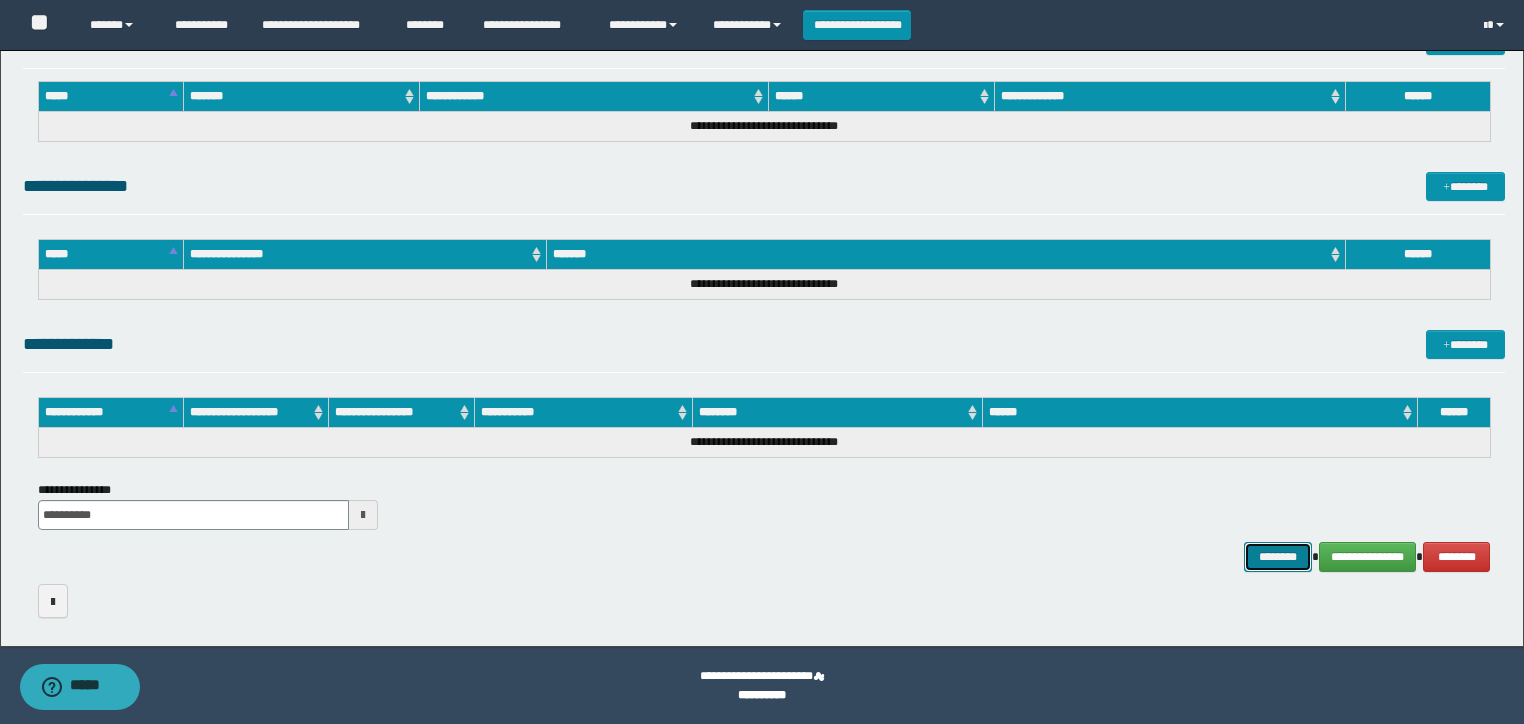 click on "********" at bounding box center (1277, 557) 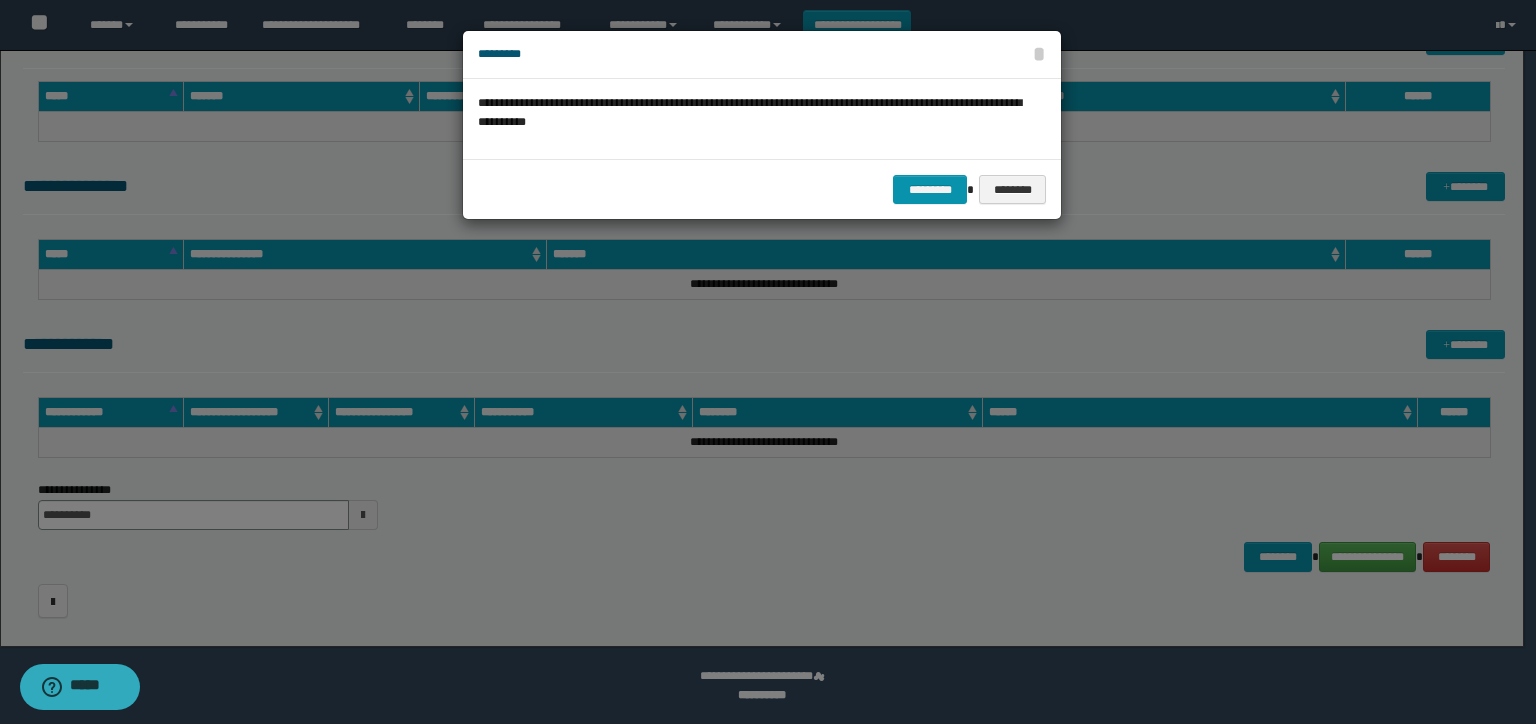 click on "*********
********" at bounding box center (762, 189) 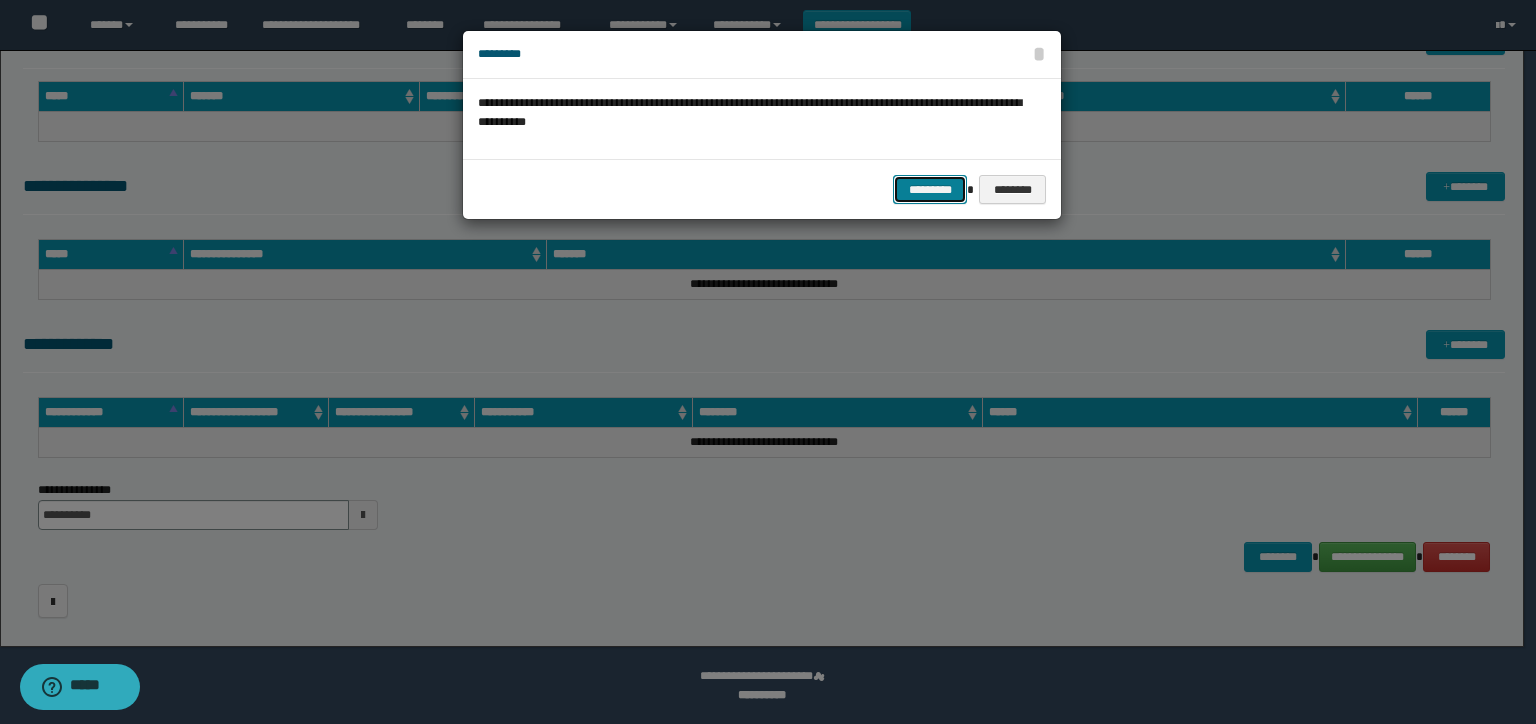 click on "*********" at bounding box center [930, 190] 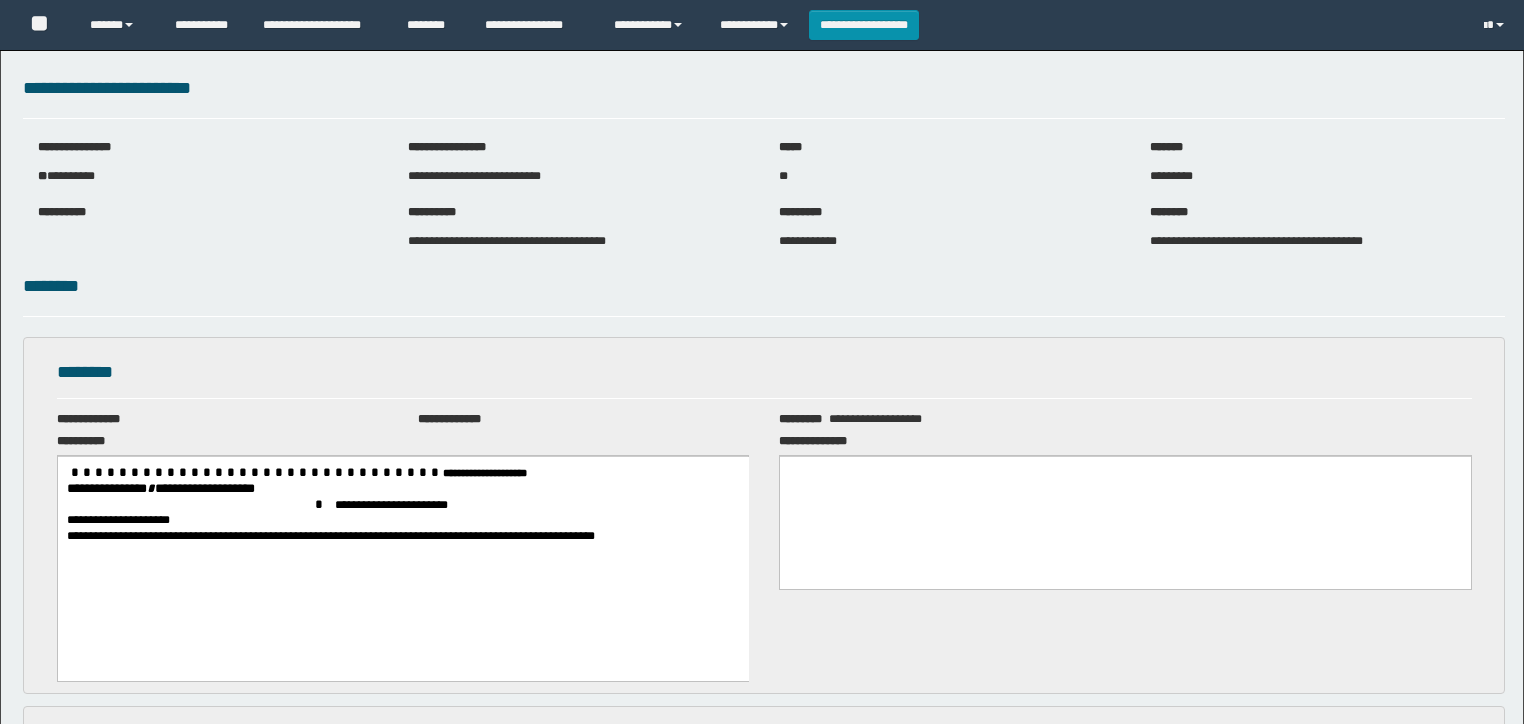 scroll, scrollTop: 0, scrollLeft: 0, axis: both 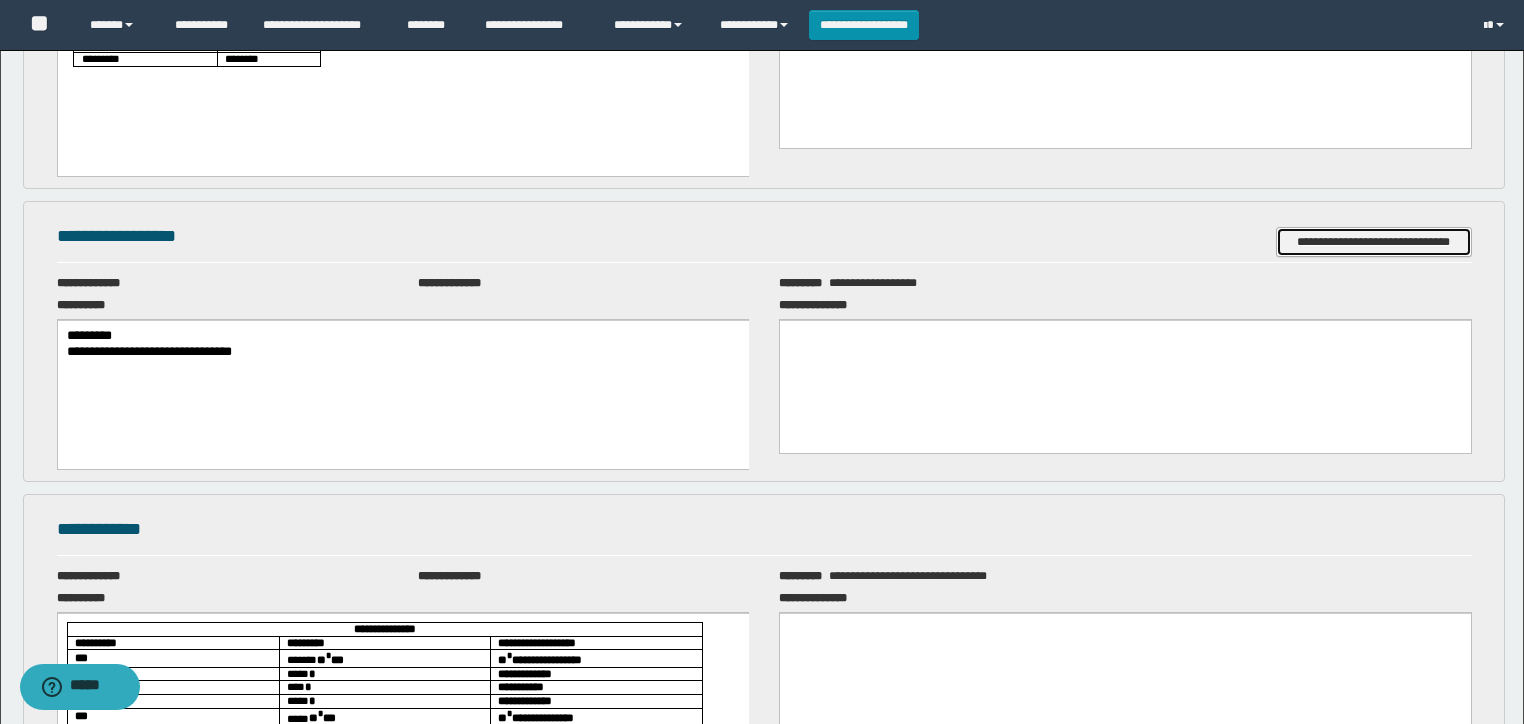 click on "**********" at bounding box center [1374, 242] 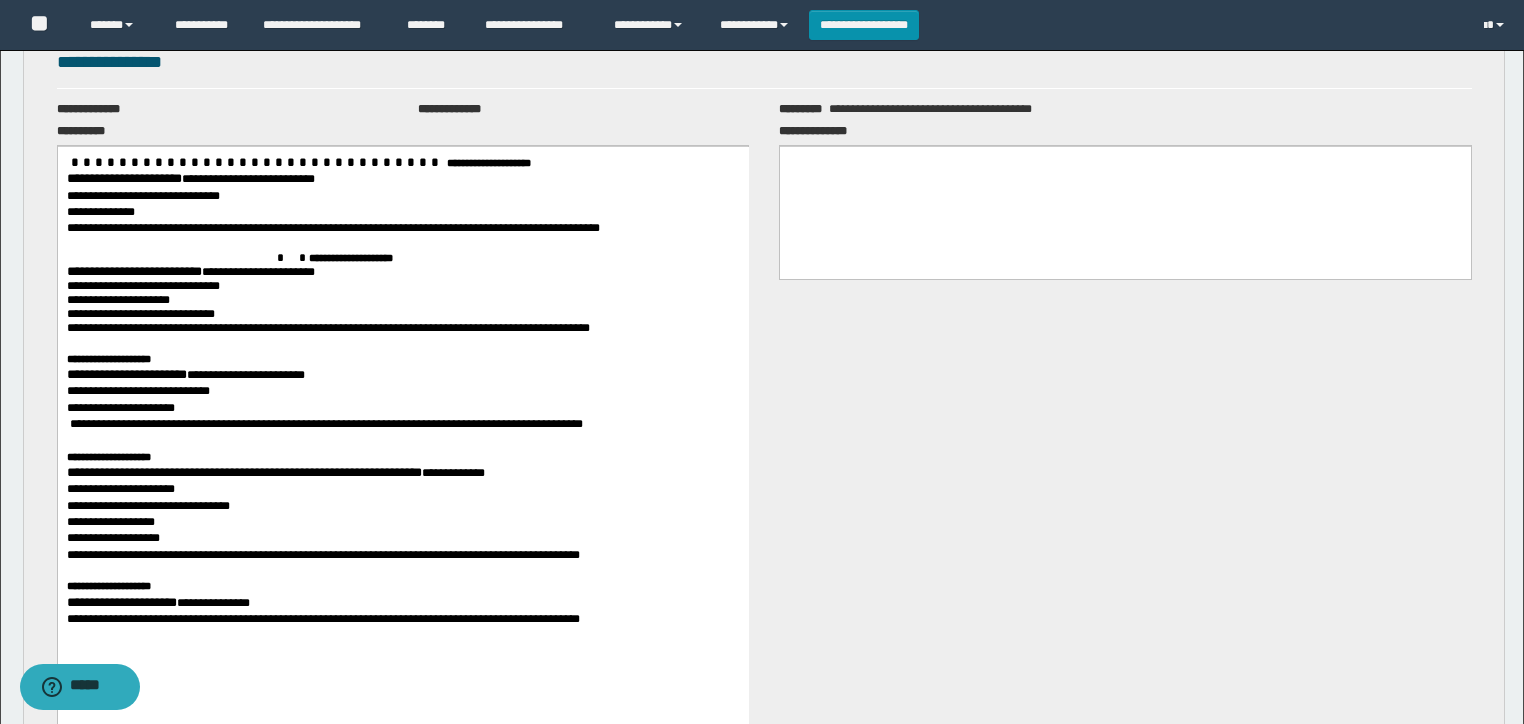 scroll, scrollTop: 2897, scrollLeft: 0, axis: vertical 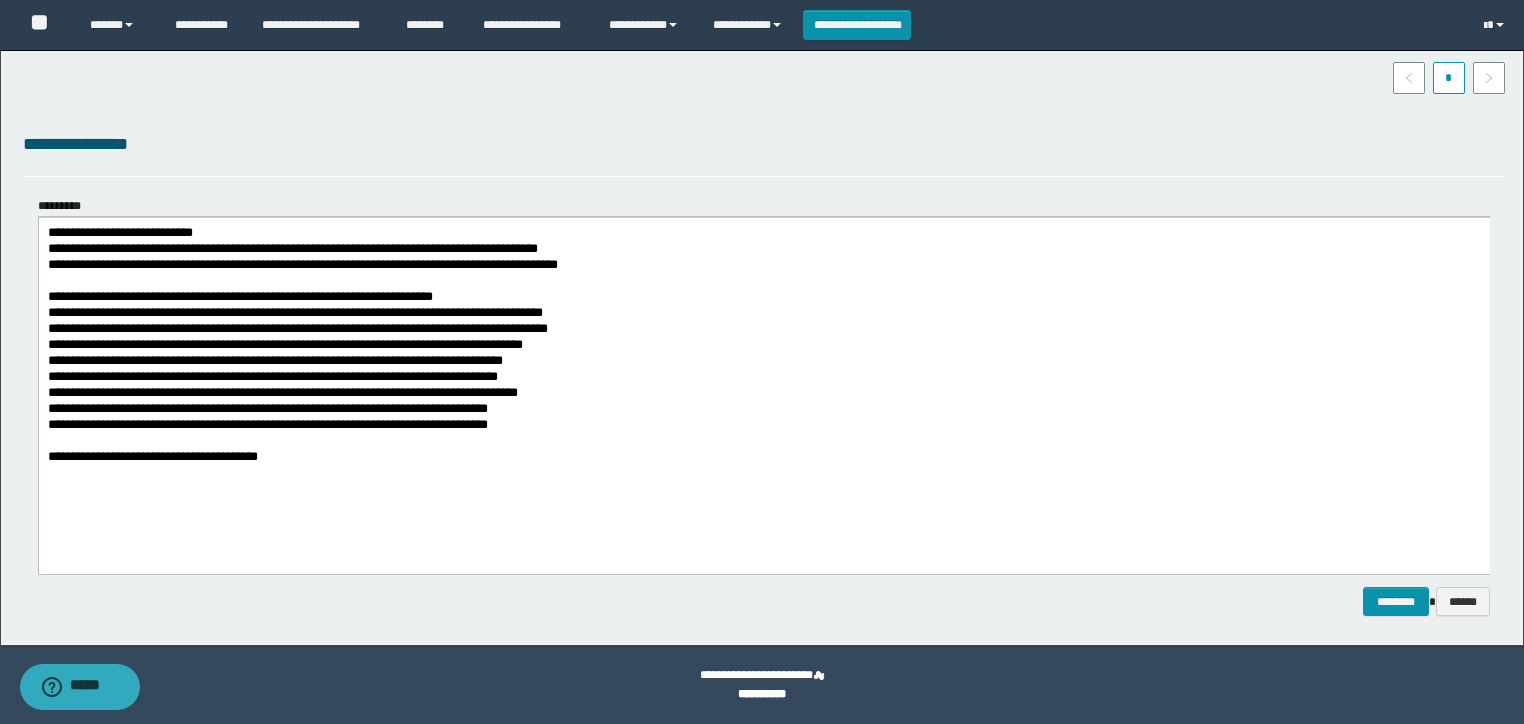 click on "**********" at bounding box center [763, 458] 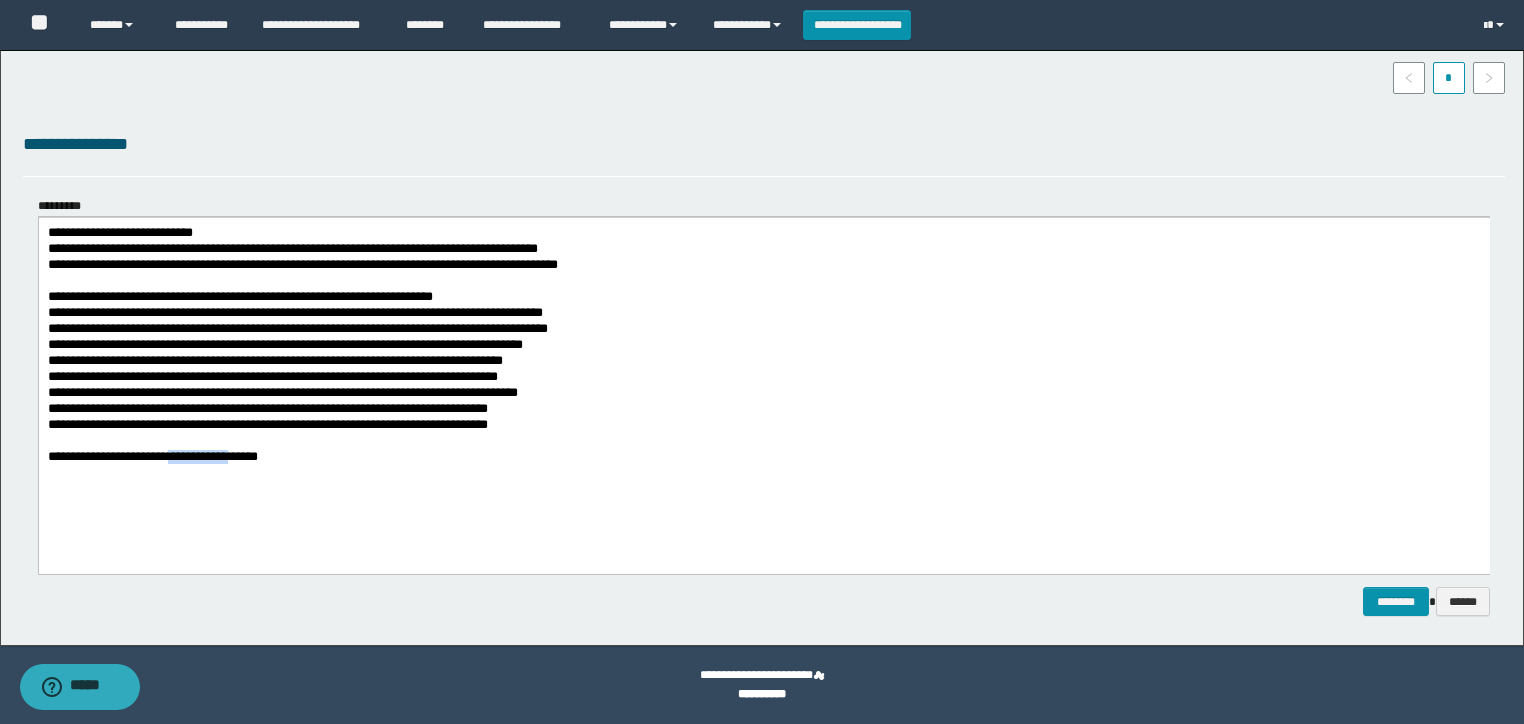 click on "**********" at bounding box center [763, 458] 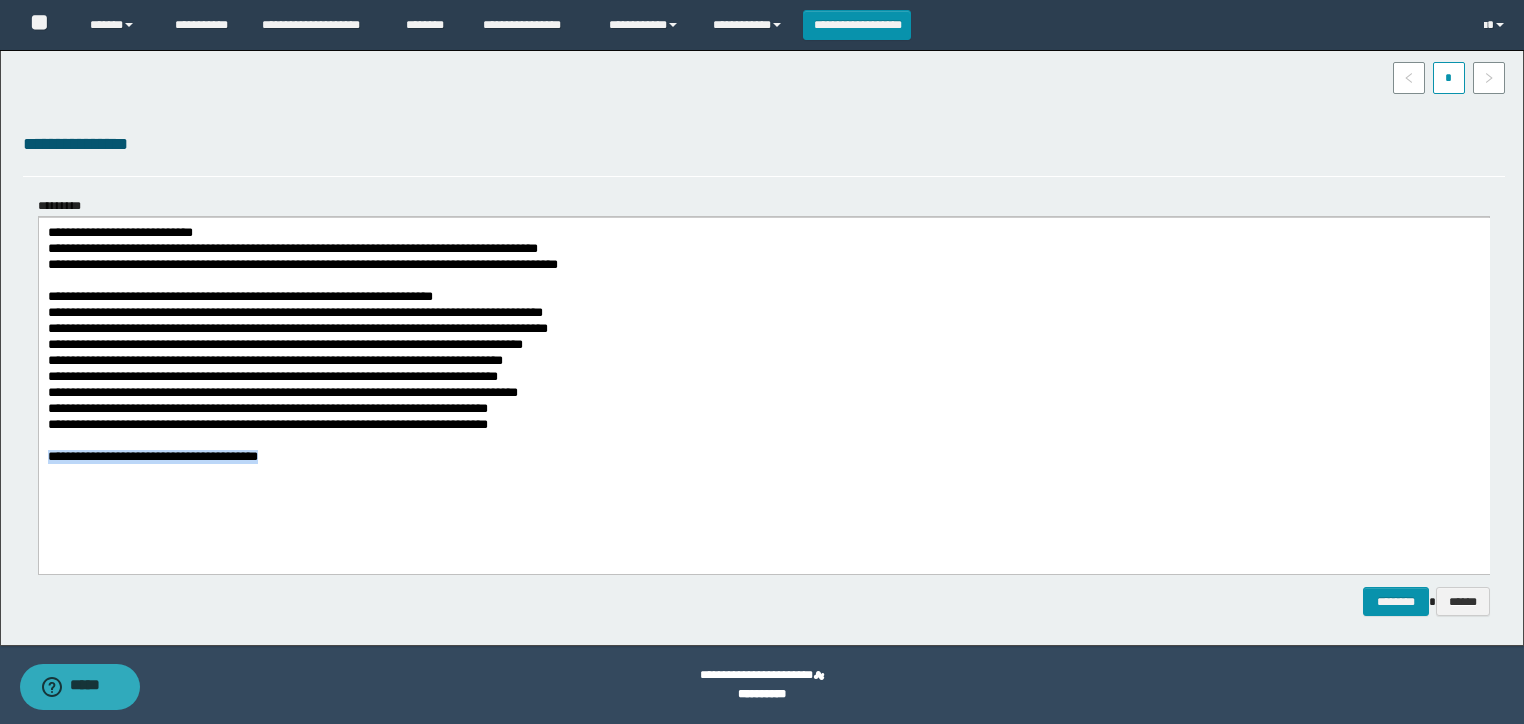 click on "**********" at bounding box center [763, 458] 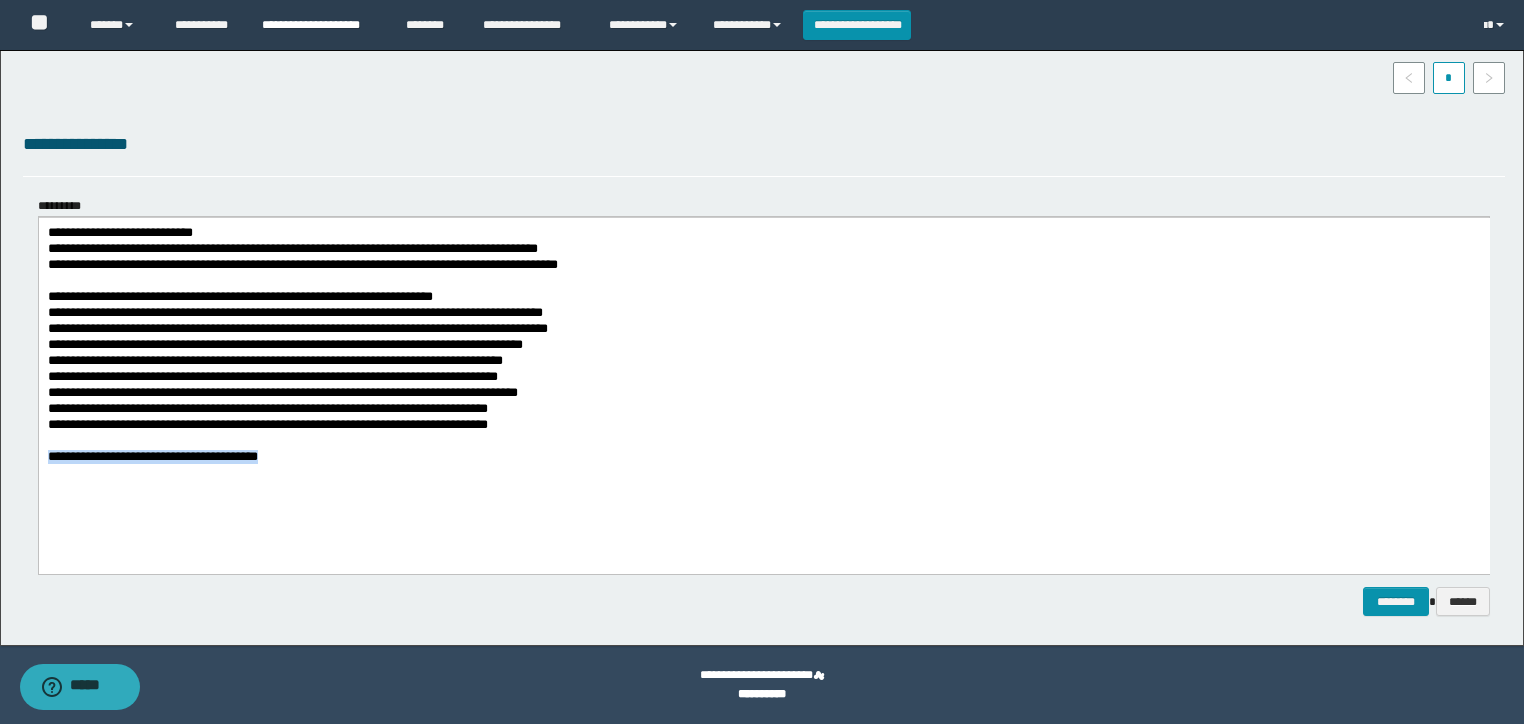 copy on "**********" 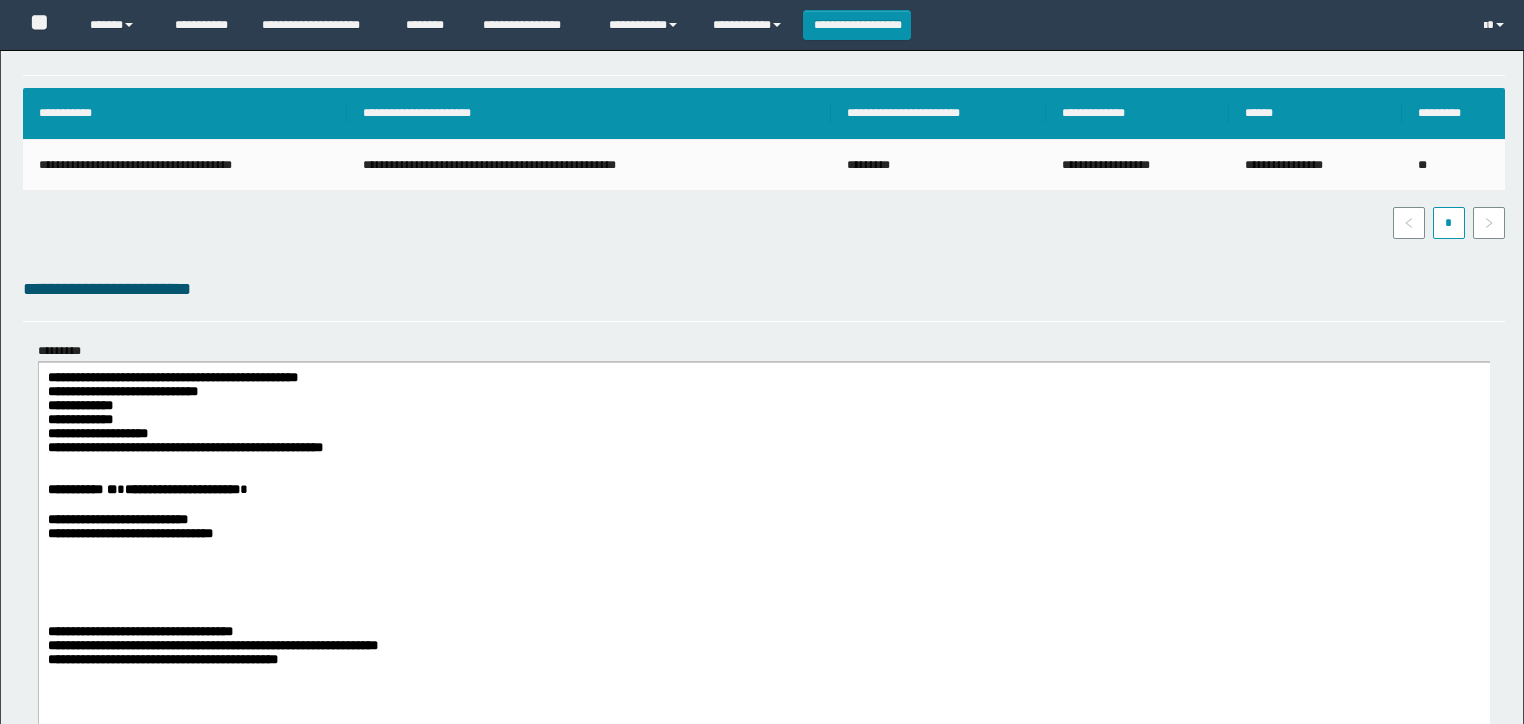 scroll, scrollTop: 0, scrollLeft: 0, axis: both 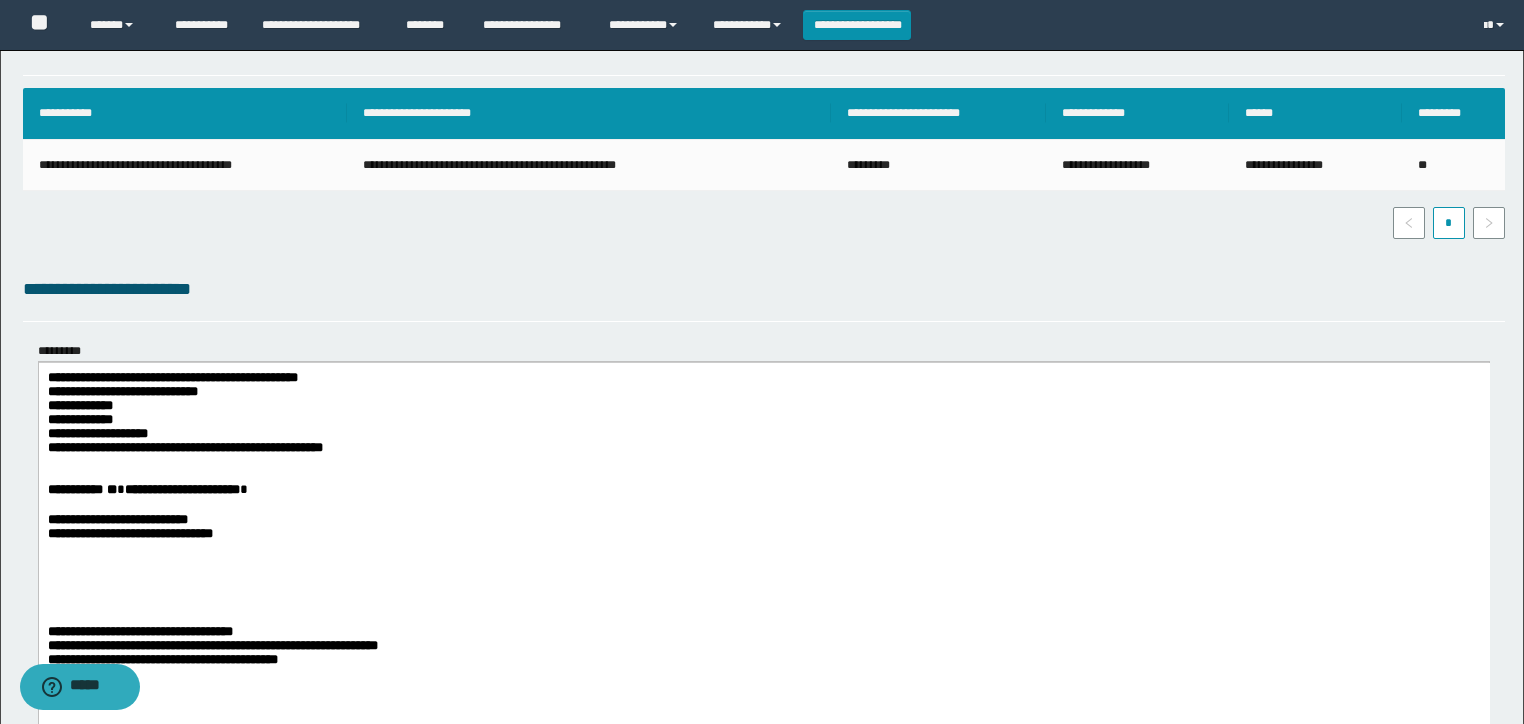 click on "**********" at bounding box center [197, 447] 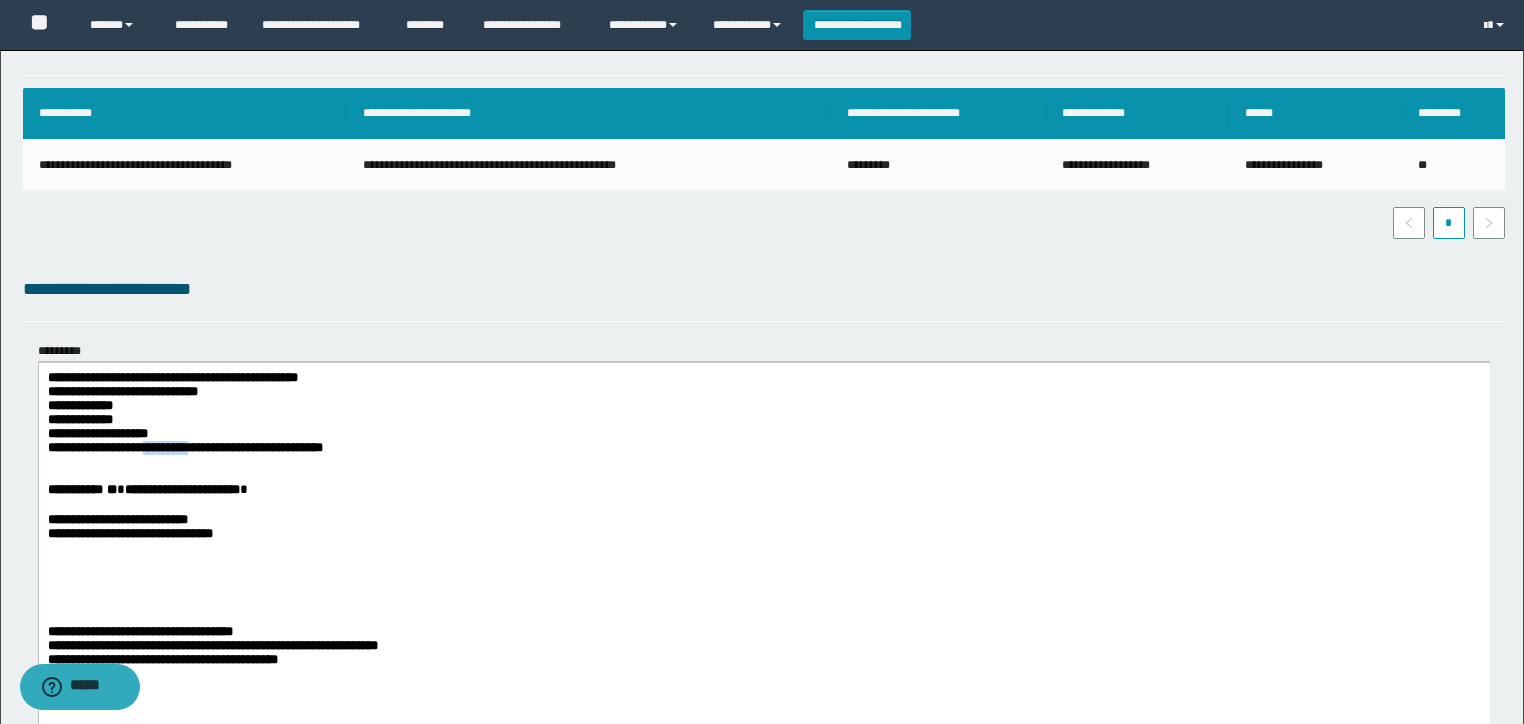 click on "**********" at bounding box center [197, 447] 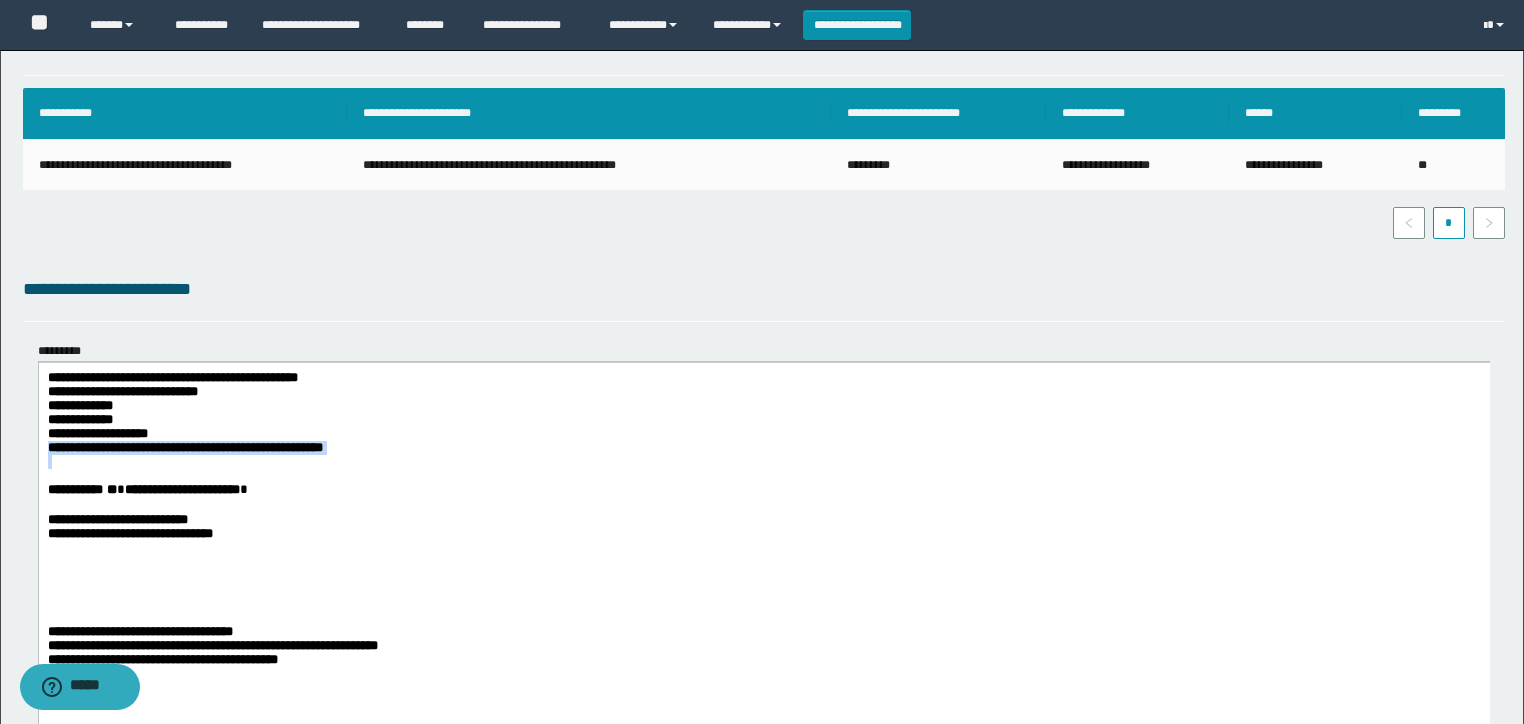 click on "**********" at bounding box center [197, 447] 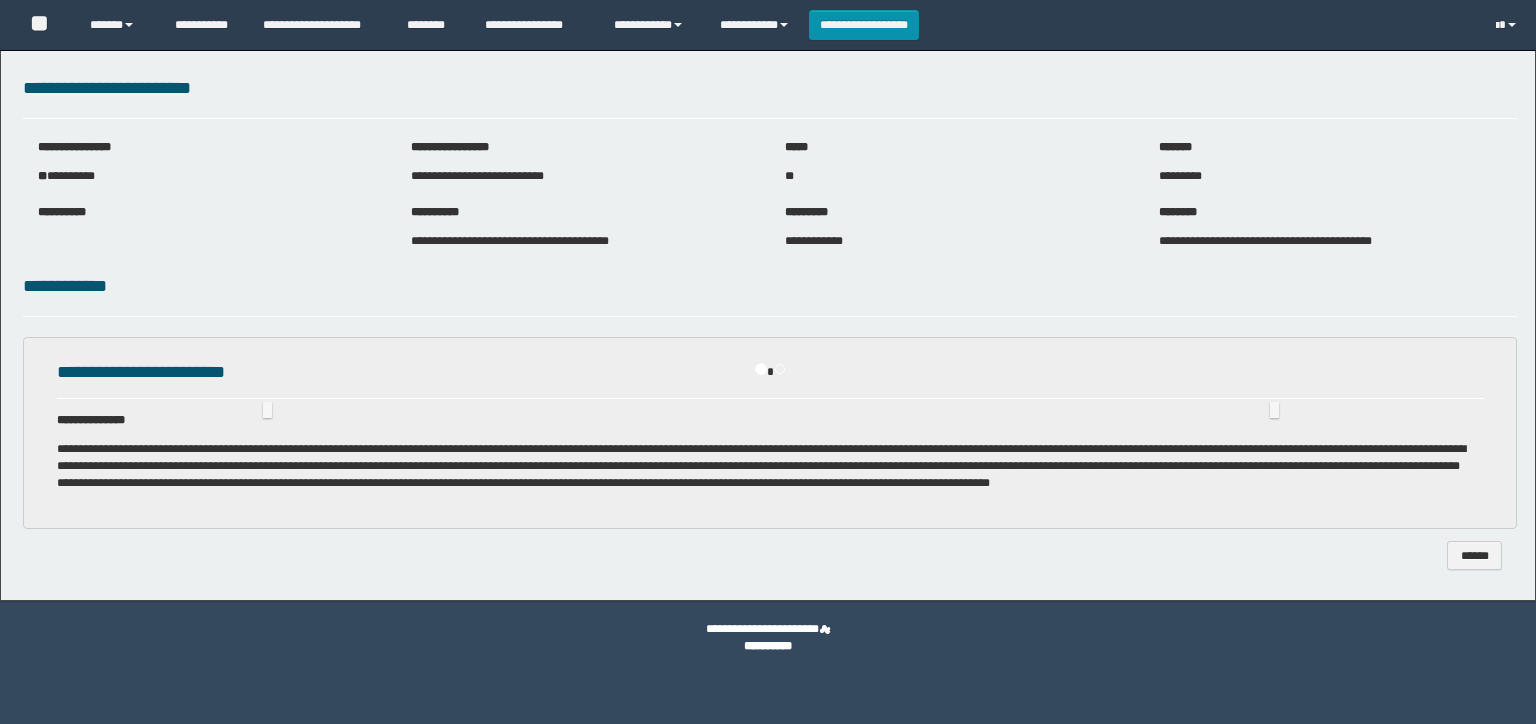 scroll, scrollTop: 0, scrollLeft: 0, axis: both 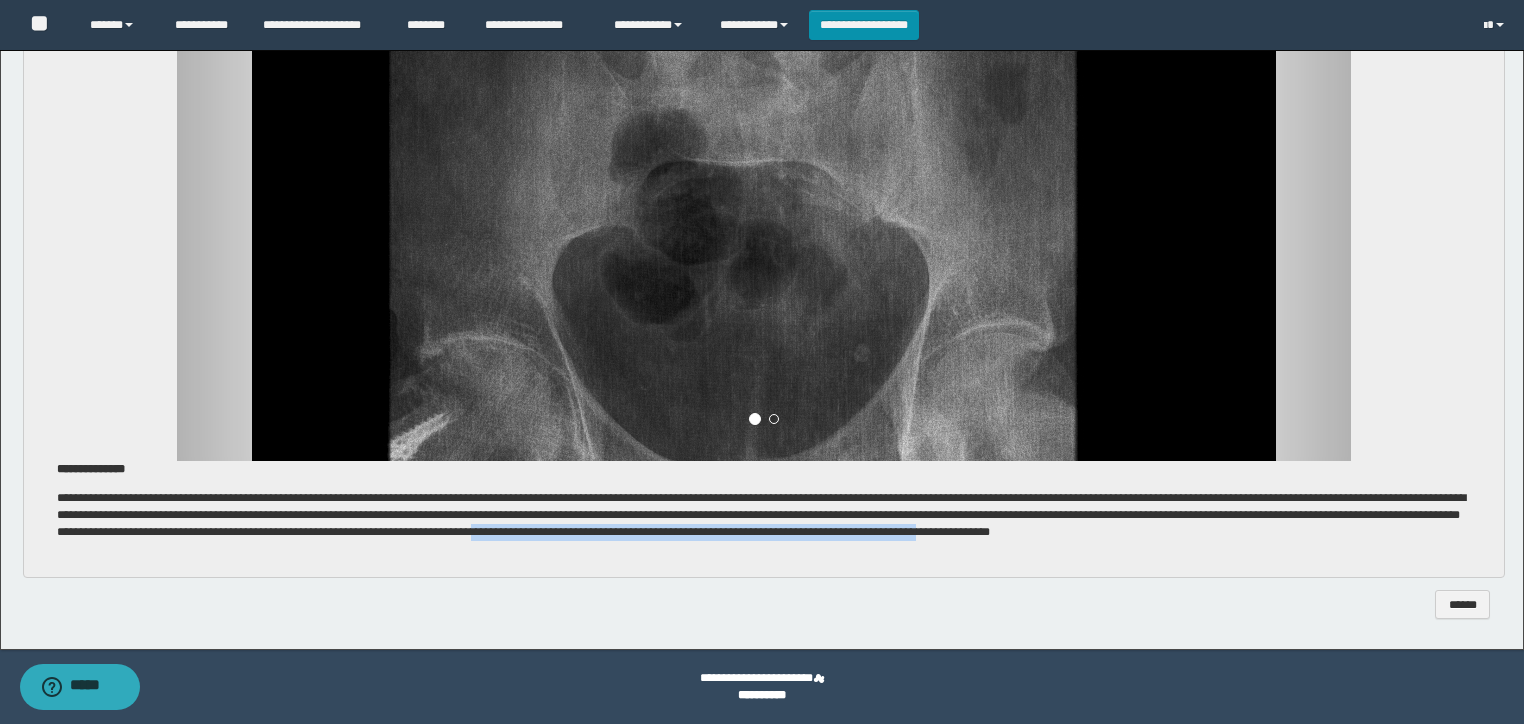drag, startPoint x: 1039, startPoint y: 537, endPoint x: 116, endPoint y: 560, distance: 923.2865 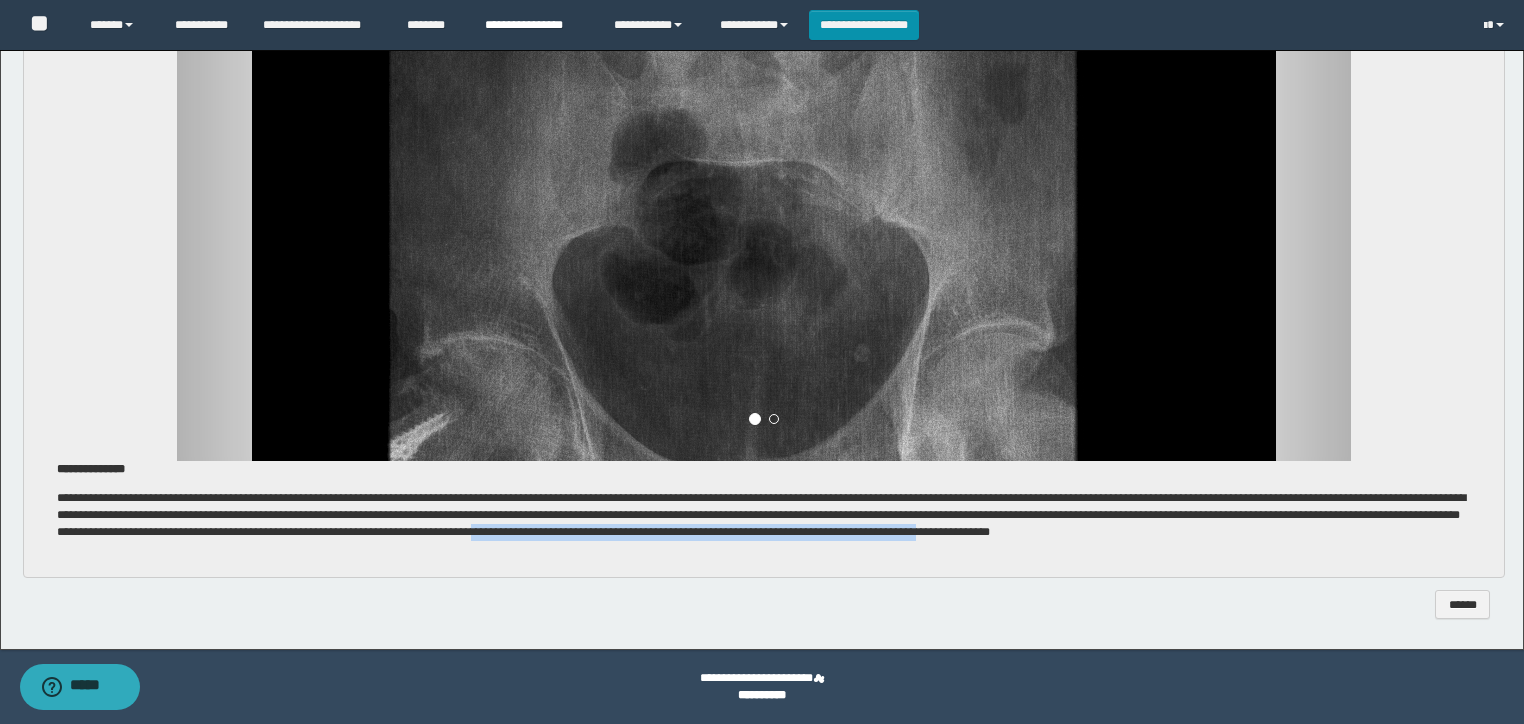 copy on "**********" 